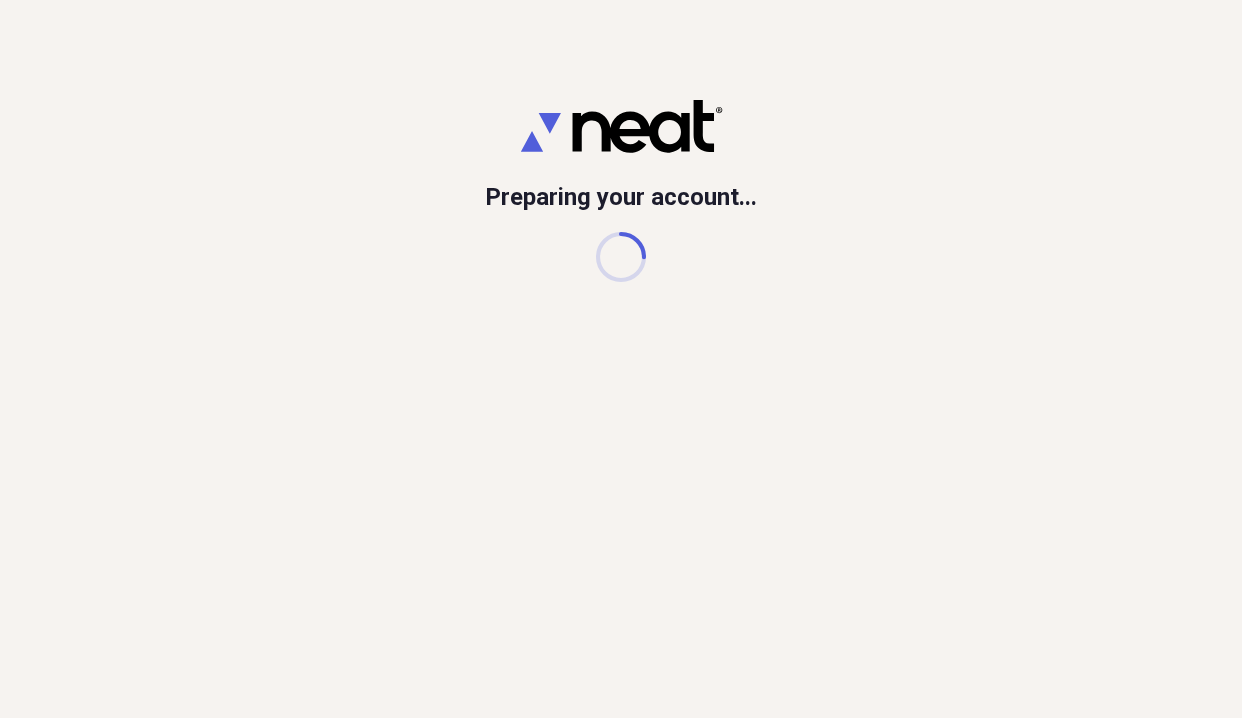 scroll, scrollTop: 0, scrollLeft: 0, axis: both 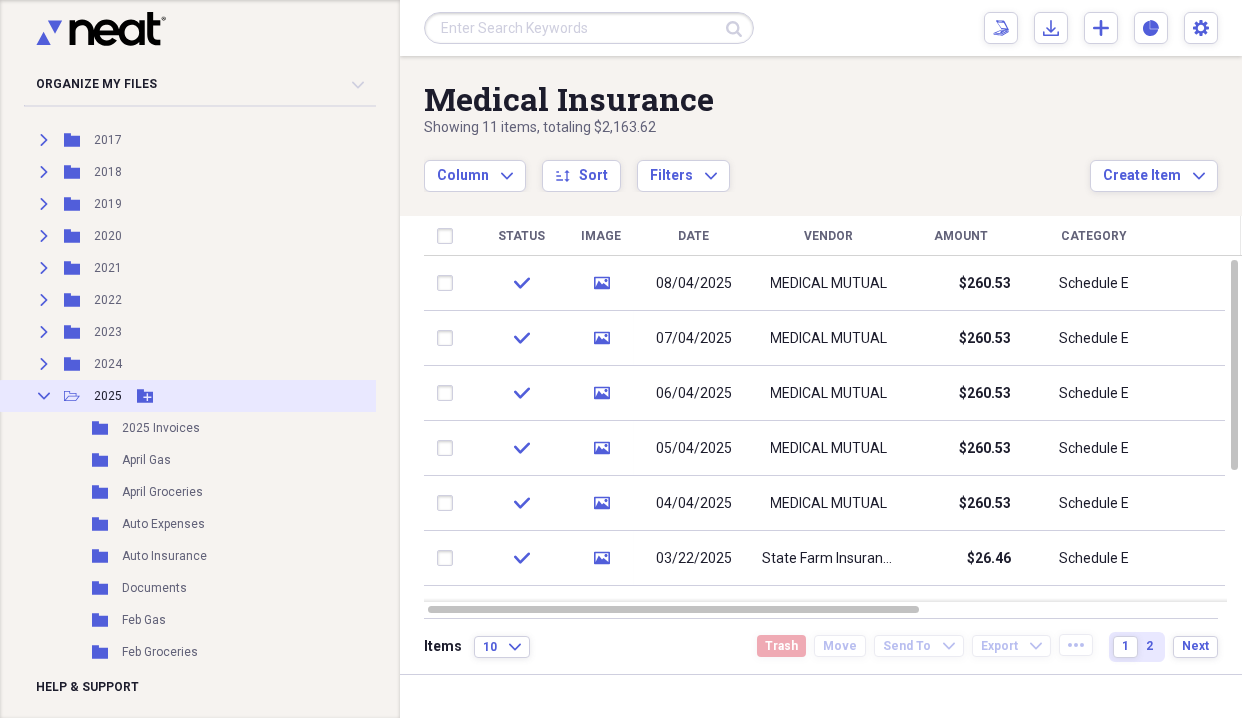 click 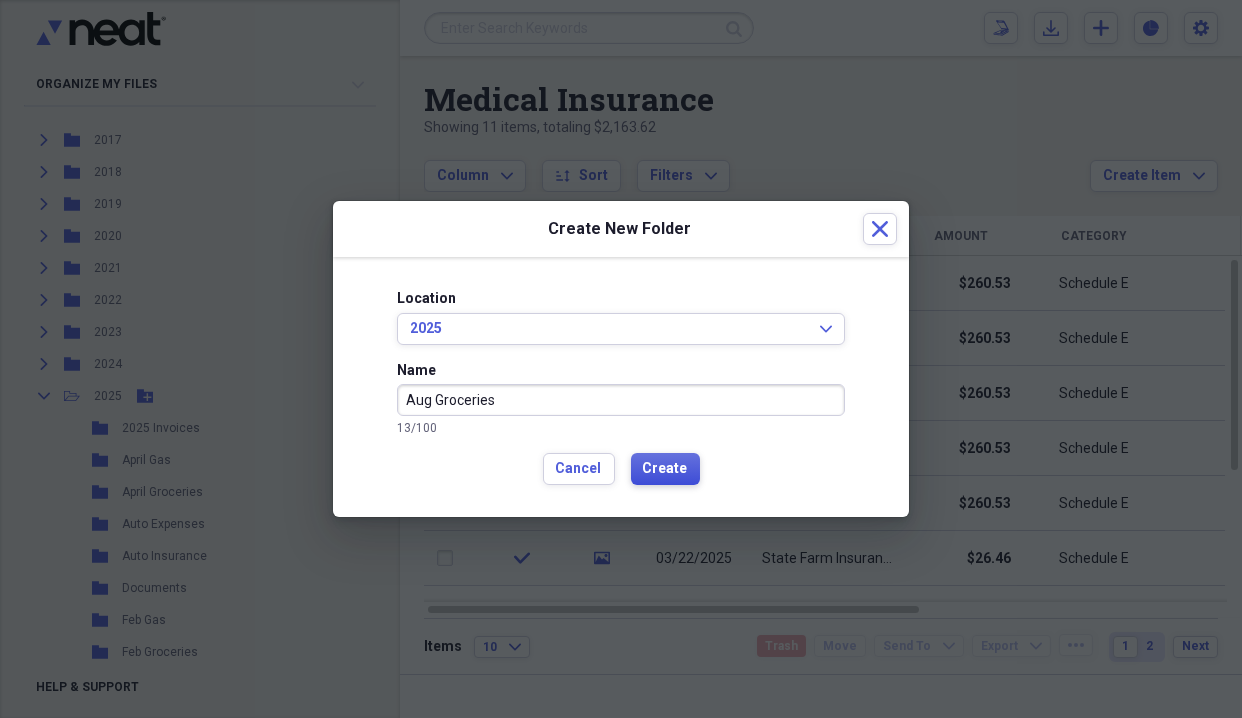 type on "Aug Groceries" 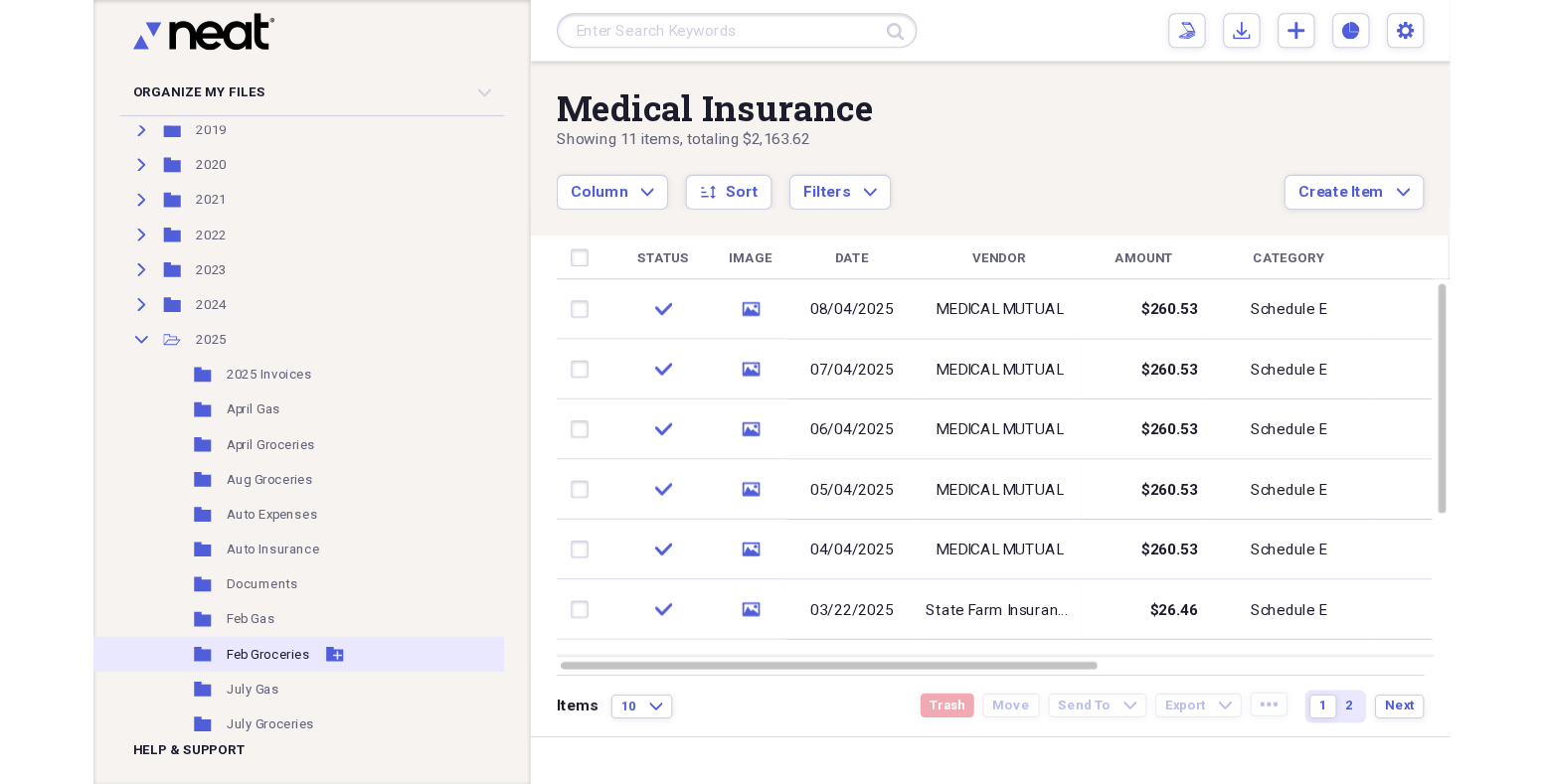 scroll, scrollTop: 401, scrollLeft: 0, axis: vertical 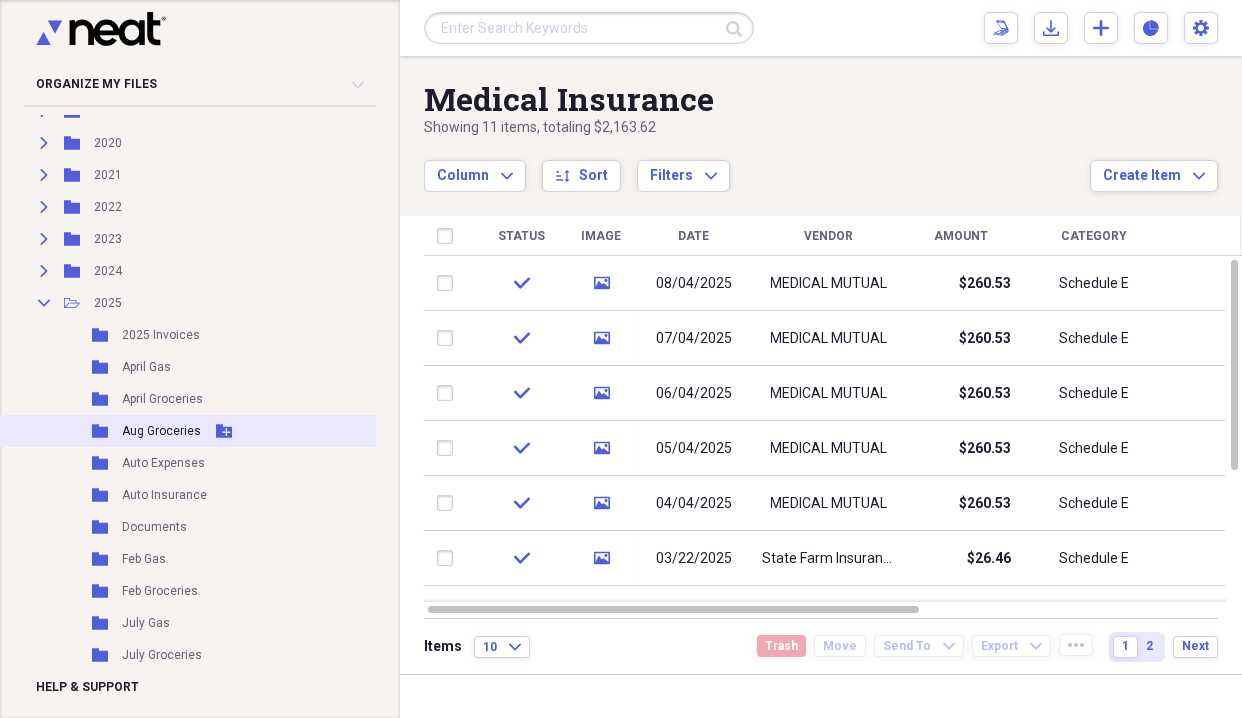 click on "Folder Aug Groceries Add Folder" at bounding box center (195, 431) 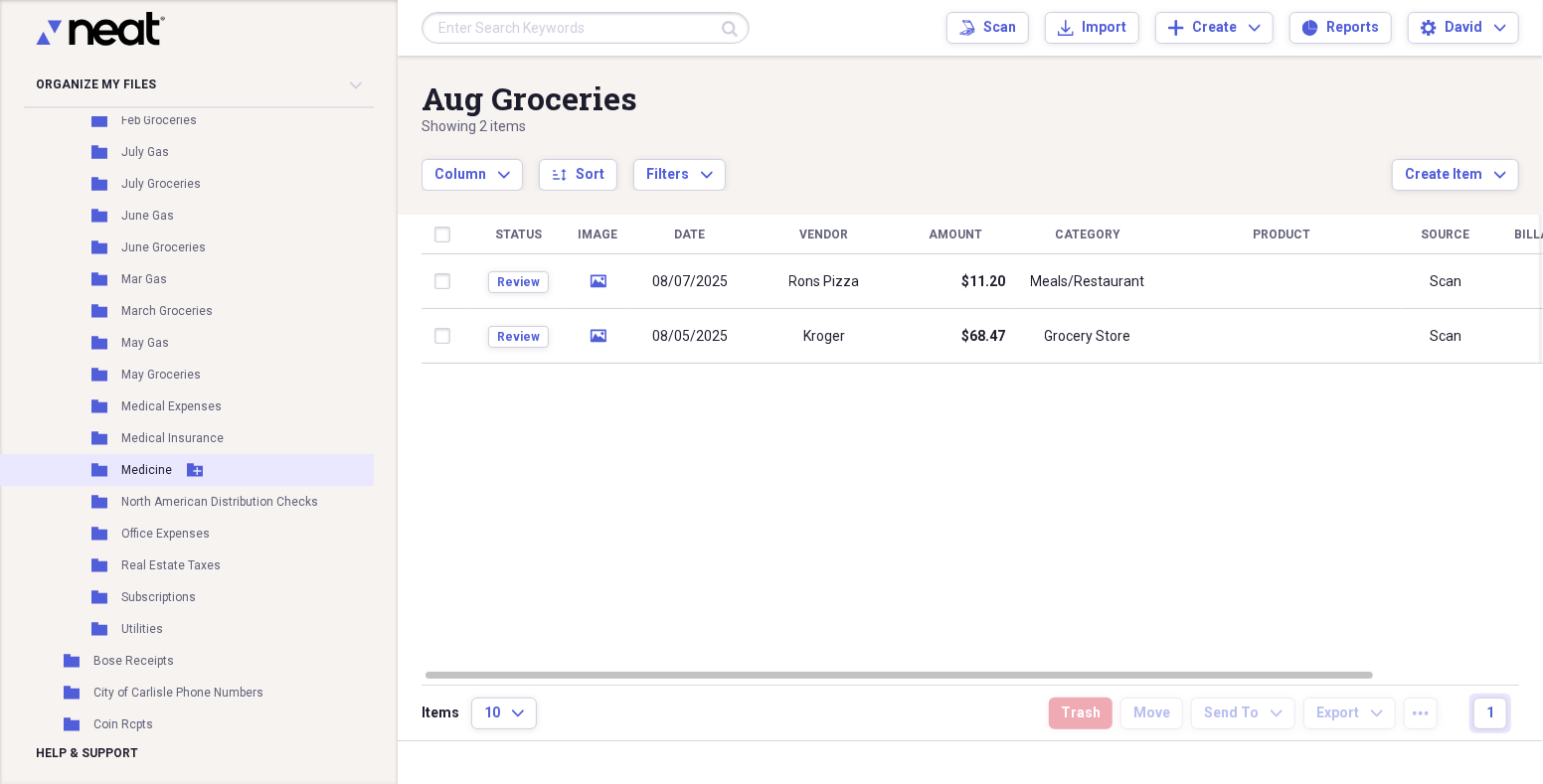 scroll, scrollTop: 896, scrollLeft: 0, axis: vertical 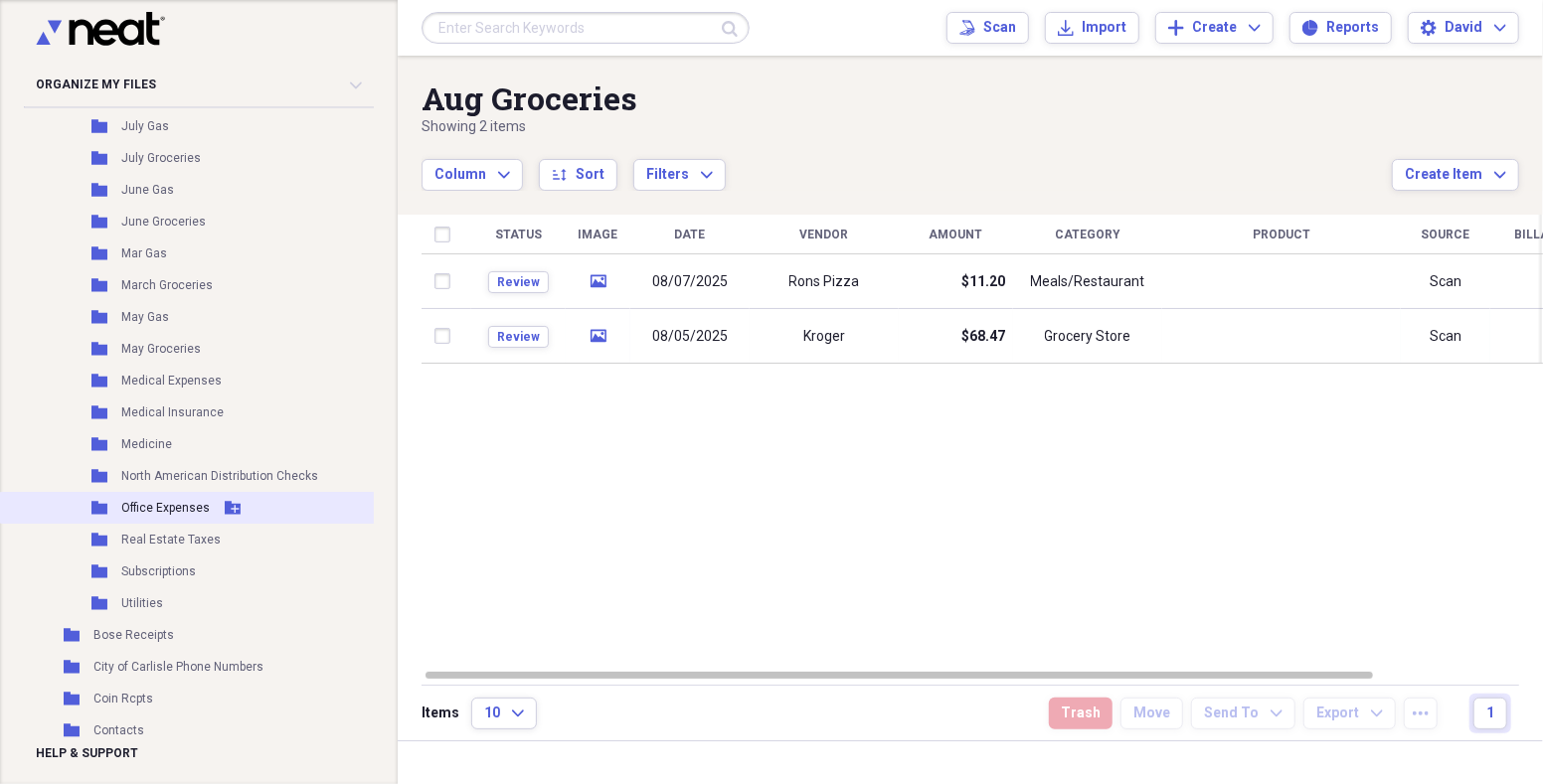click on "Office Expenses" at bounding box center [165, 508] 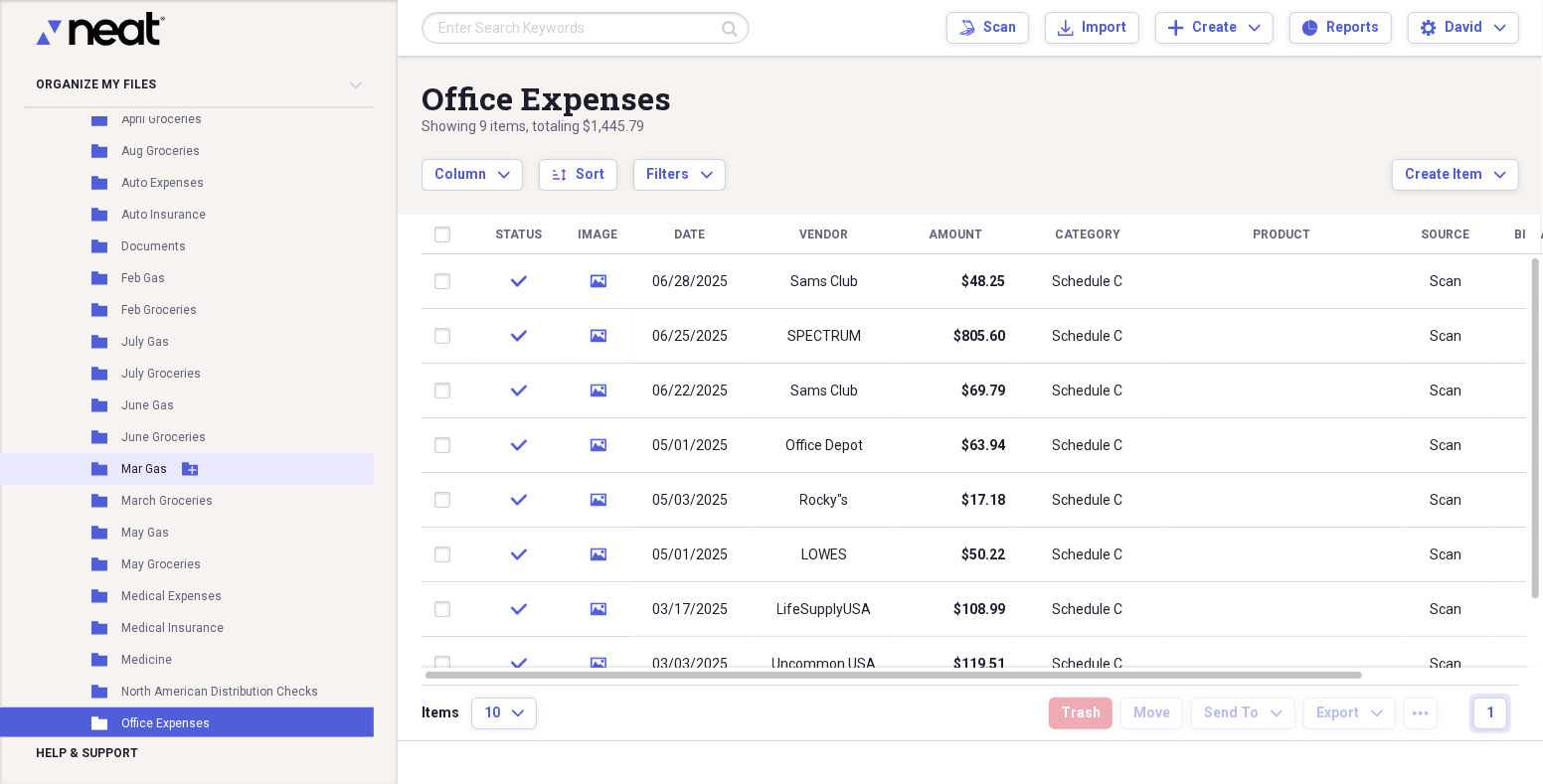 scroll, scrollTop: 649, scrollLeft: 0, axis: vertical 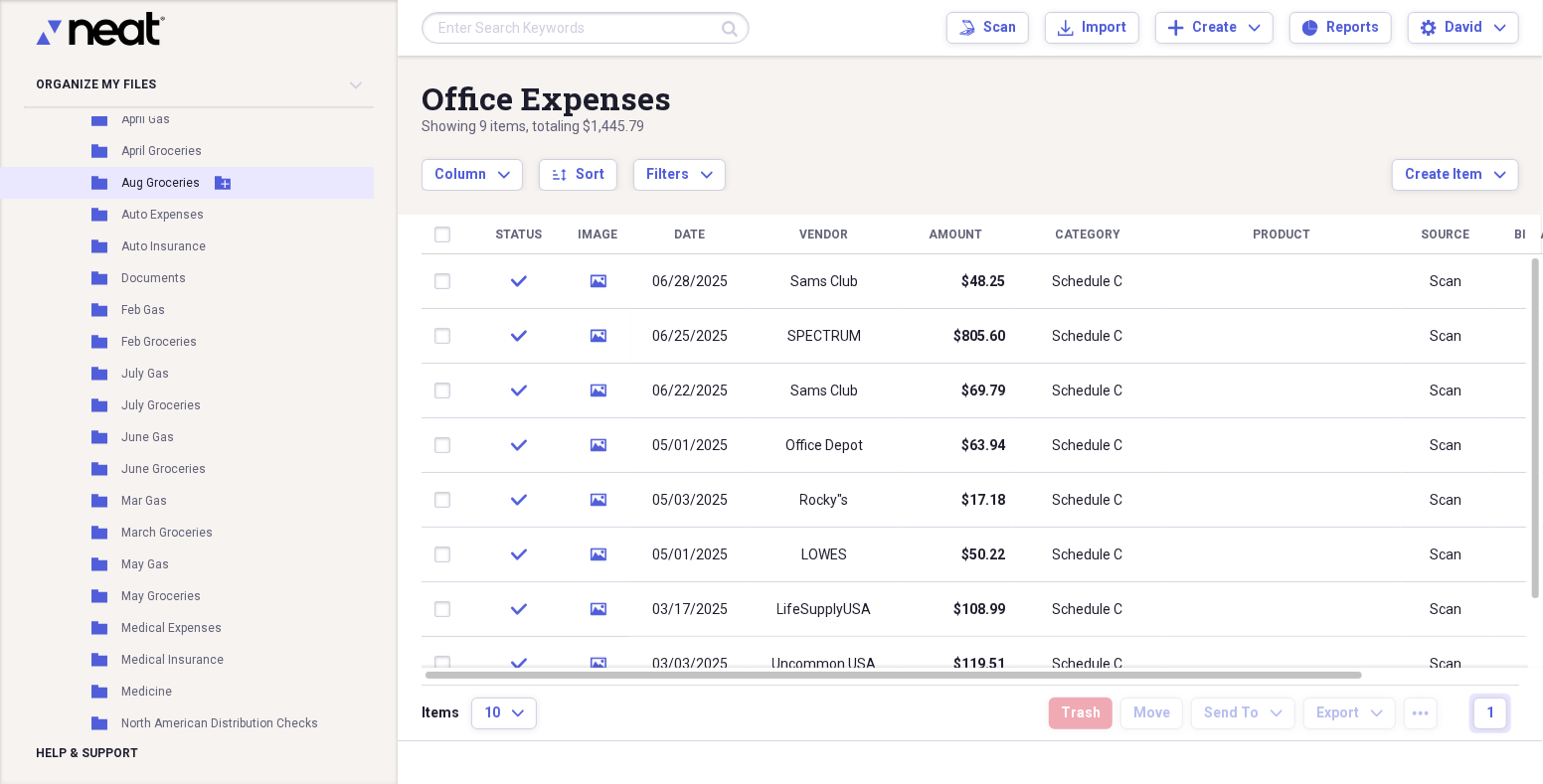 click on "Aug Groceries" at bounding box center (160, 183) 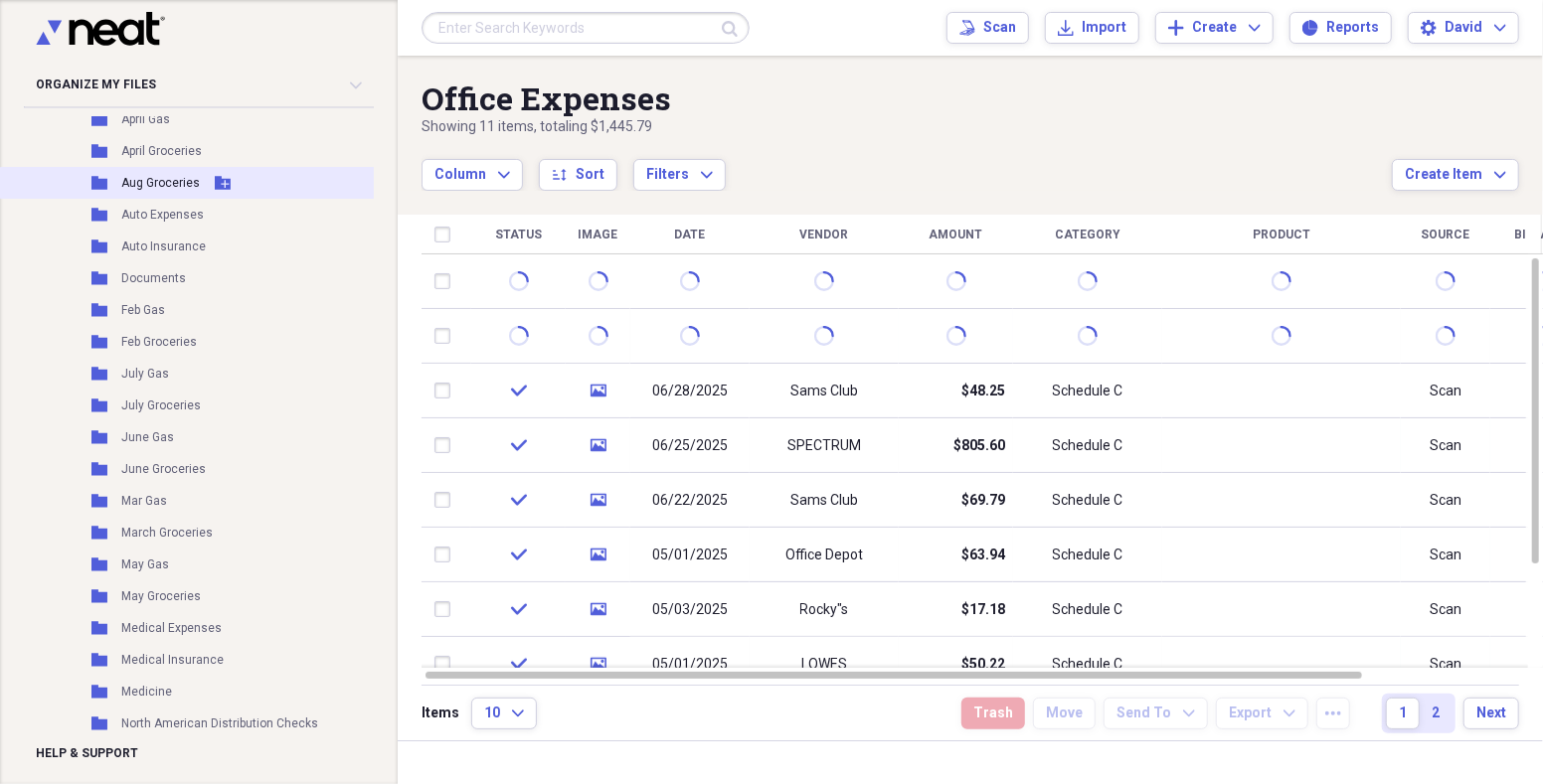 click on "Aug Groceries" at bounding box center (160, 183) 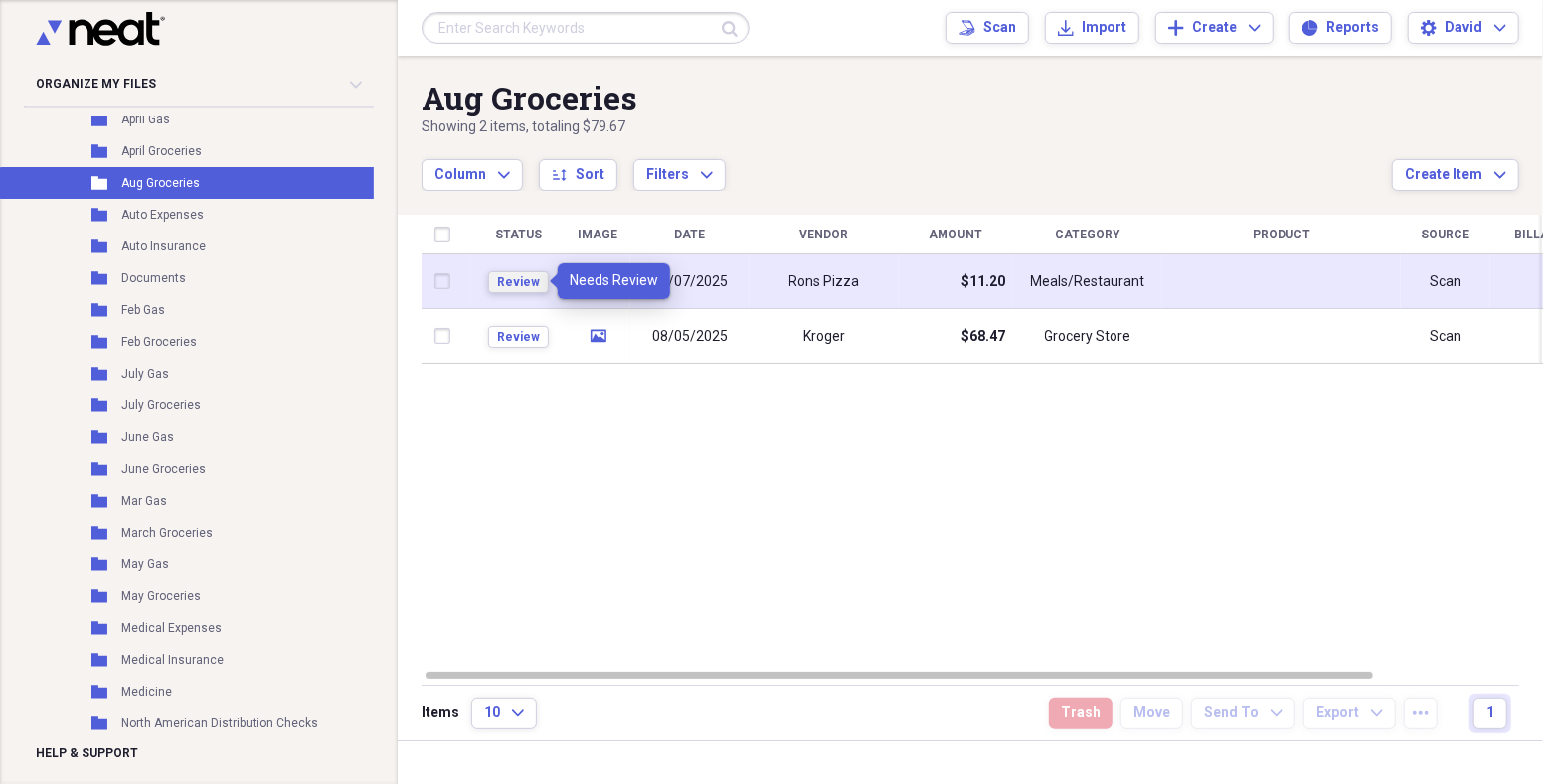 click on "Review" at bounding box center [518, 282] 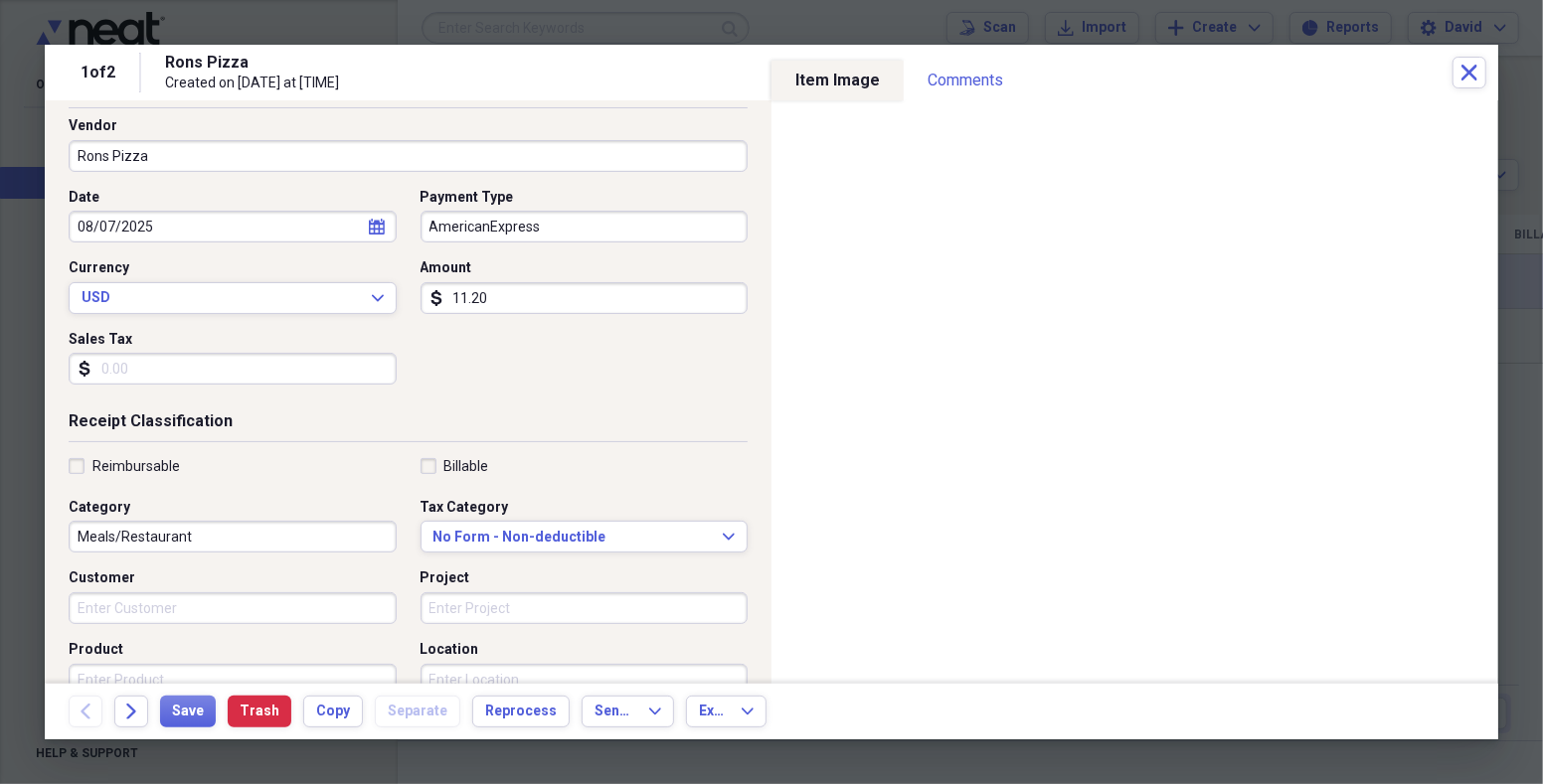 scroll, scrollTop: 154, scrollLeft: 0, axis: vertical 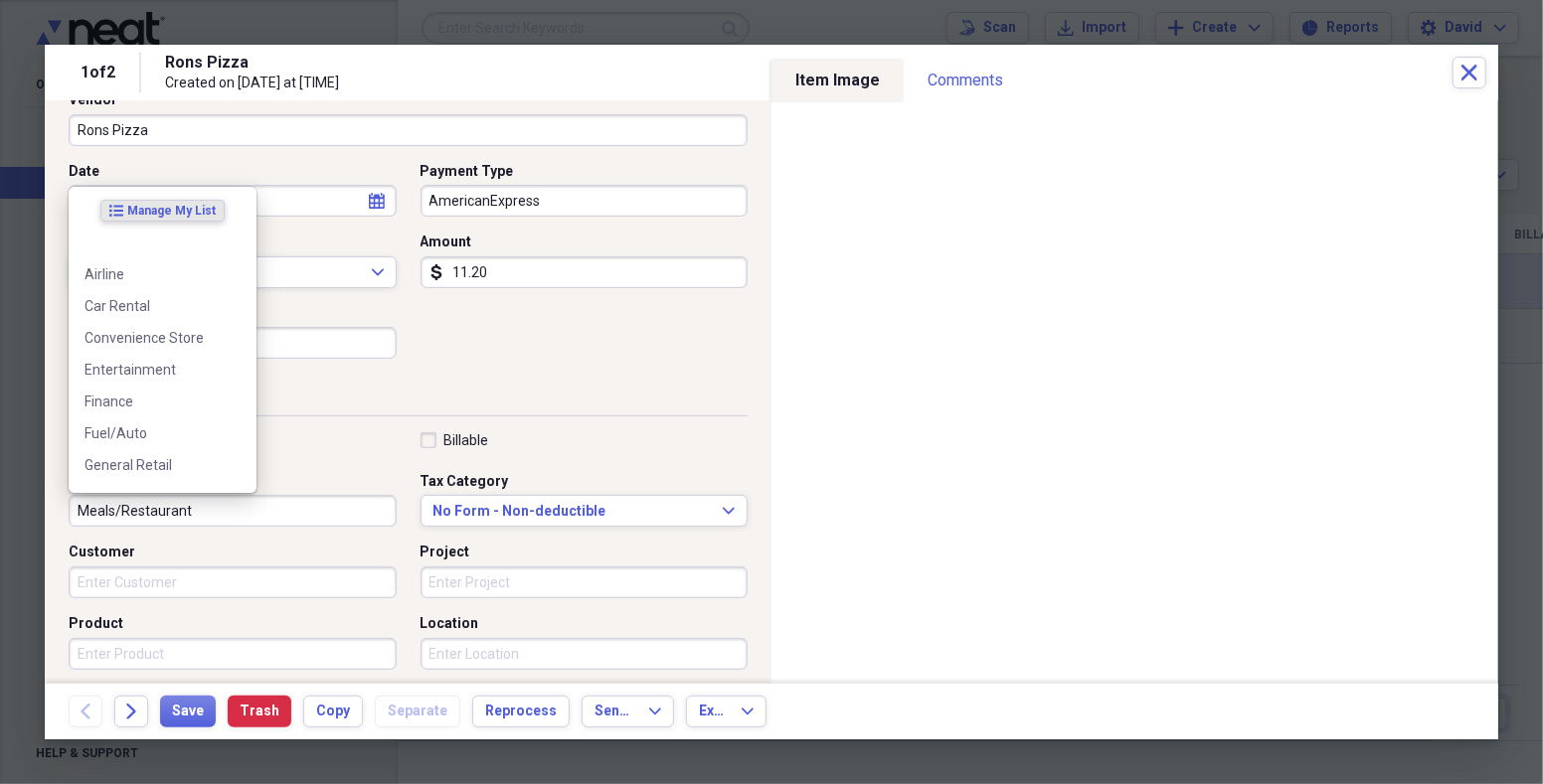 click on "Meals/Restaurant" at bounding box center [233, 511] 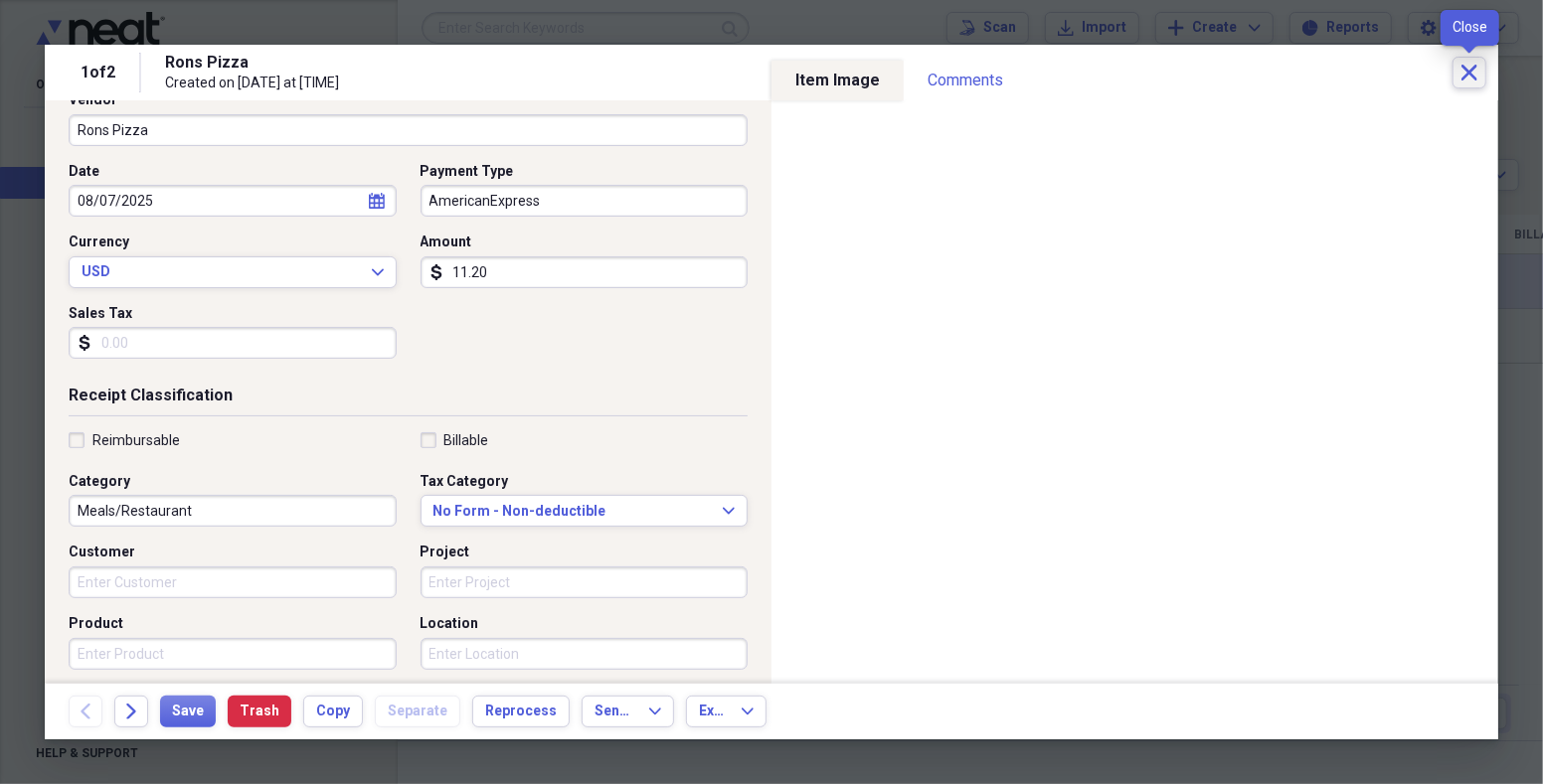 click on "Close" 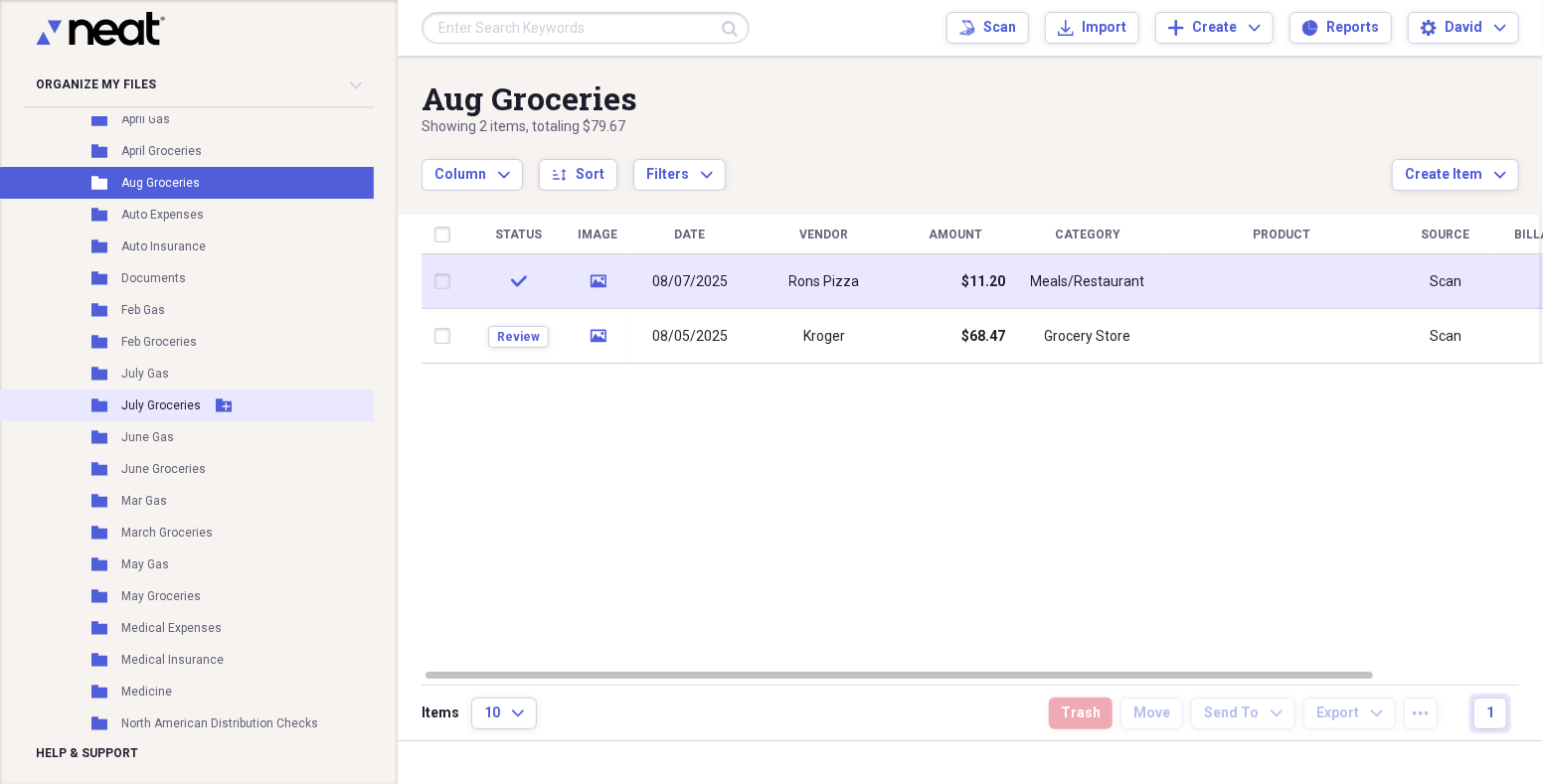 click on "July Groceries" at bounding box center [161, 405] 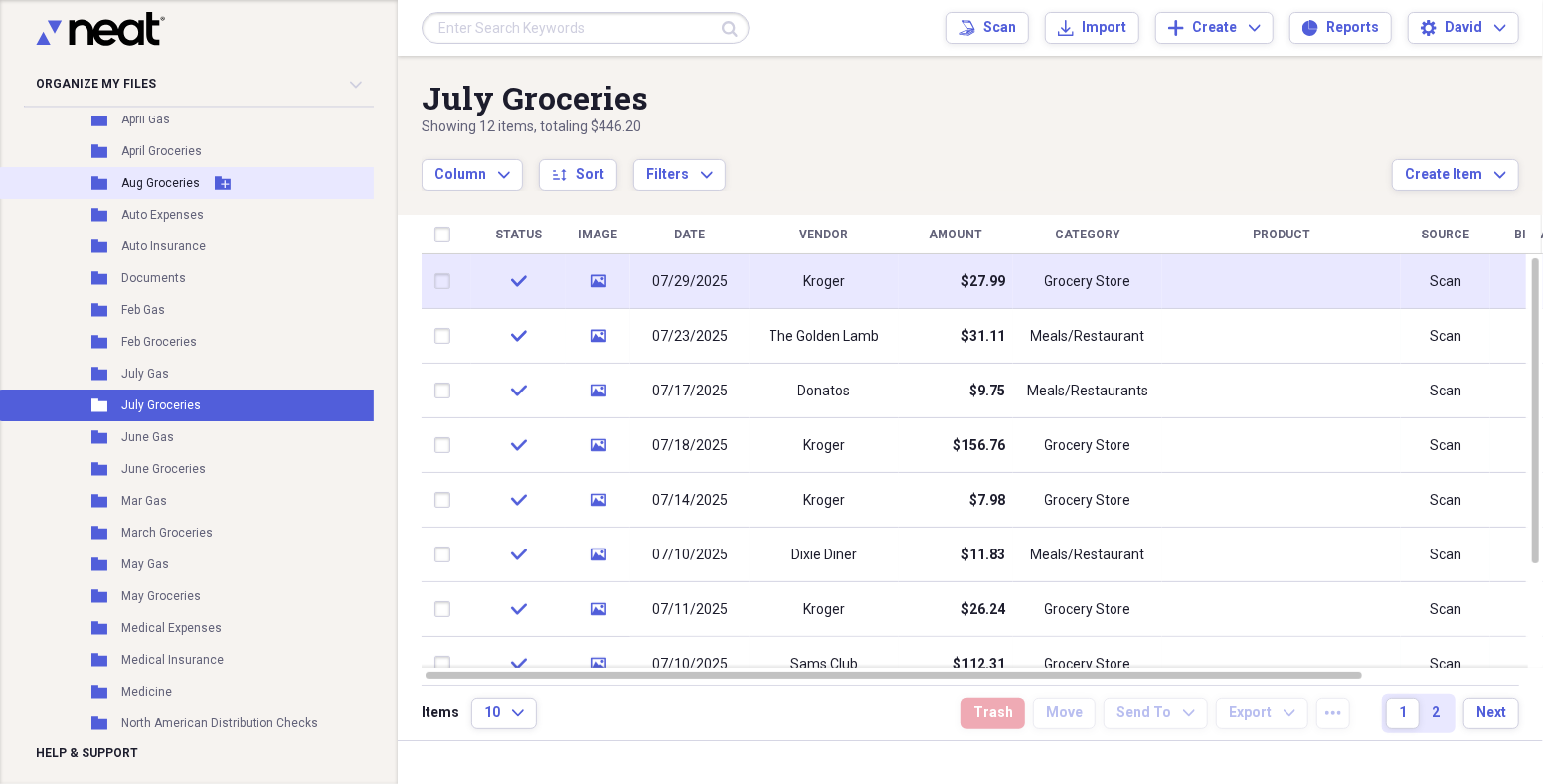 click on "Folder Aug Groceries Add Folder" at bounding box center [194, 183] 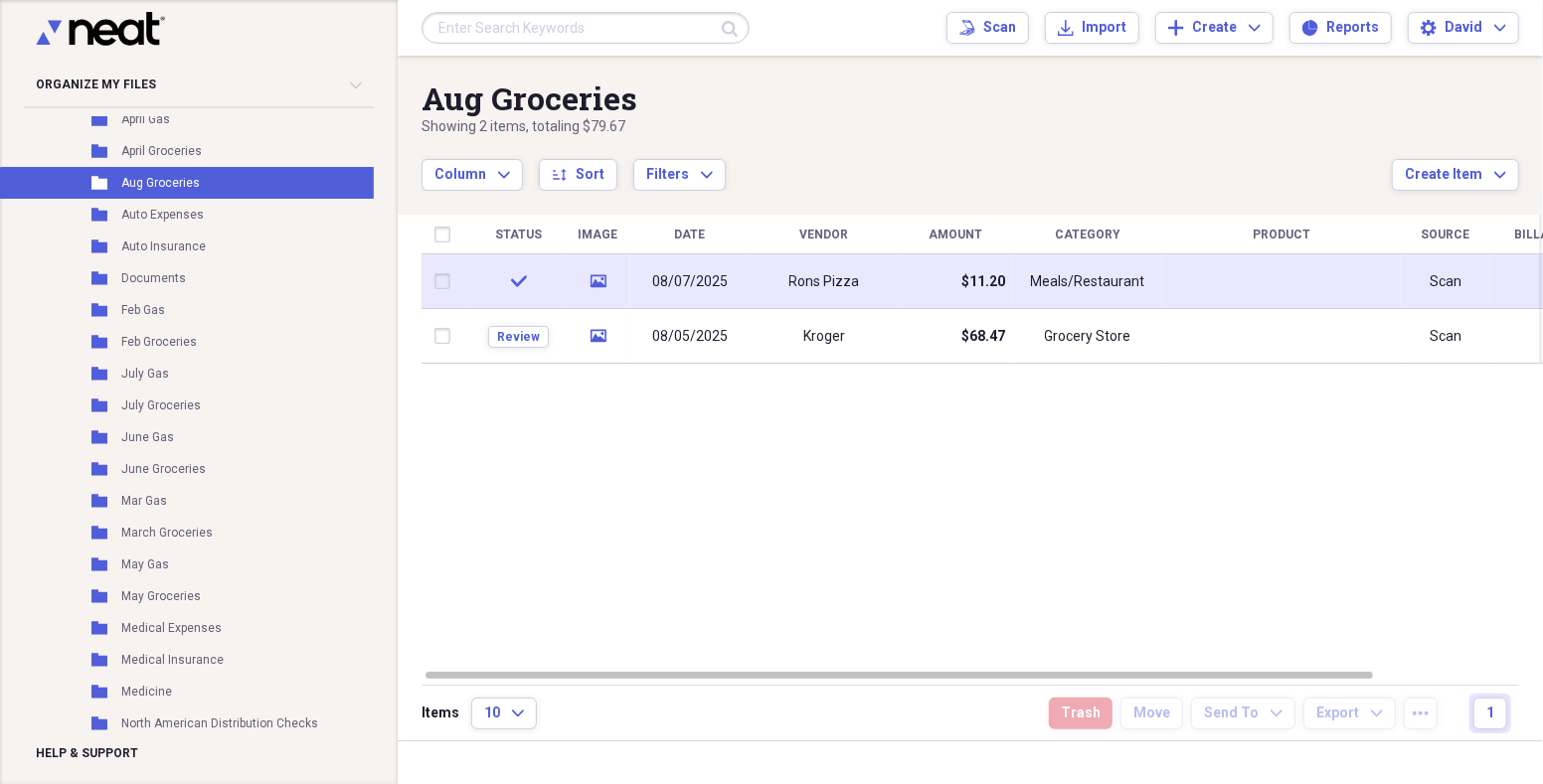click on "check" at bounding box center (518, 281) 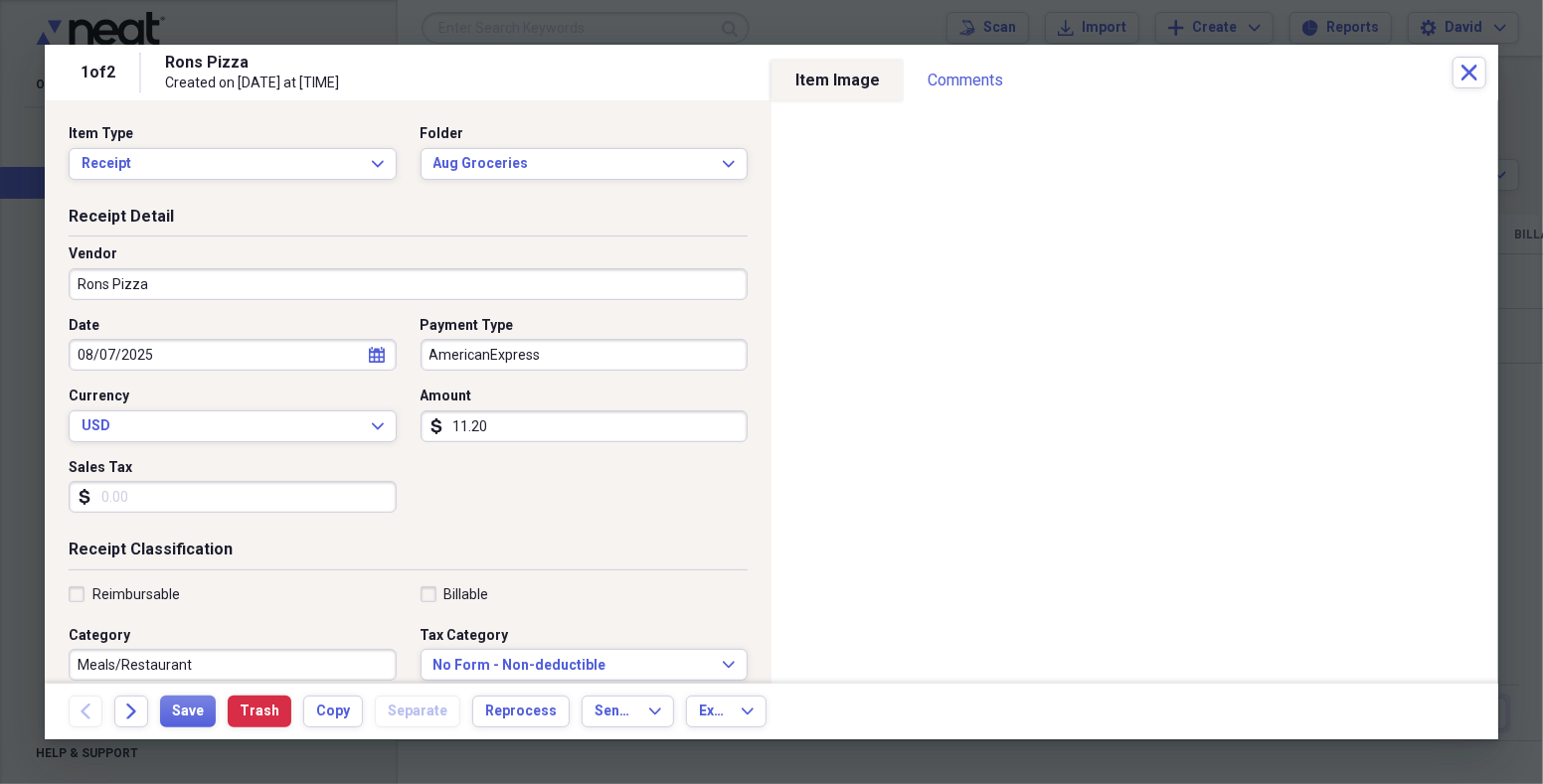 scroll, scrollTop: 92, scrollLeft: 0, axis: vertical 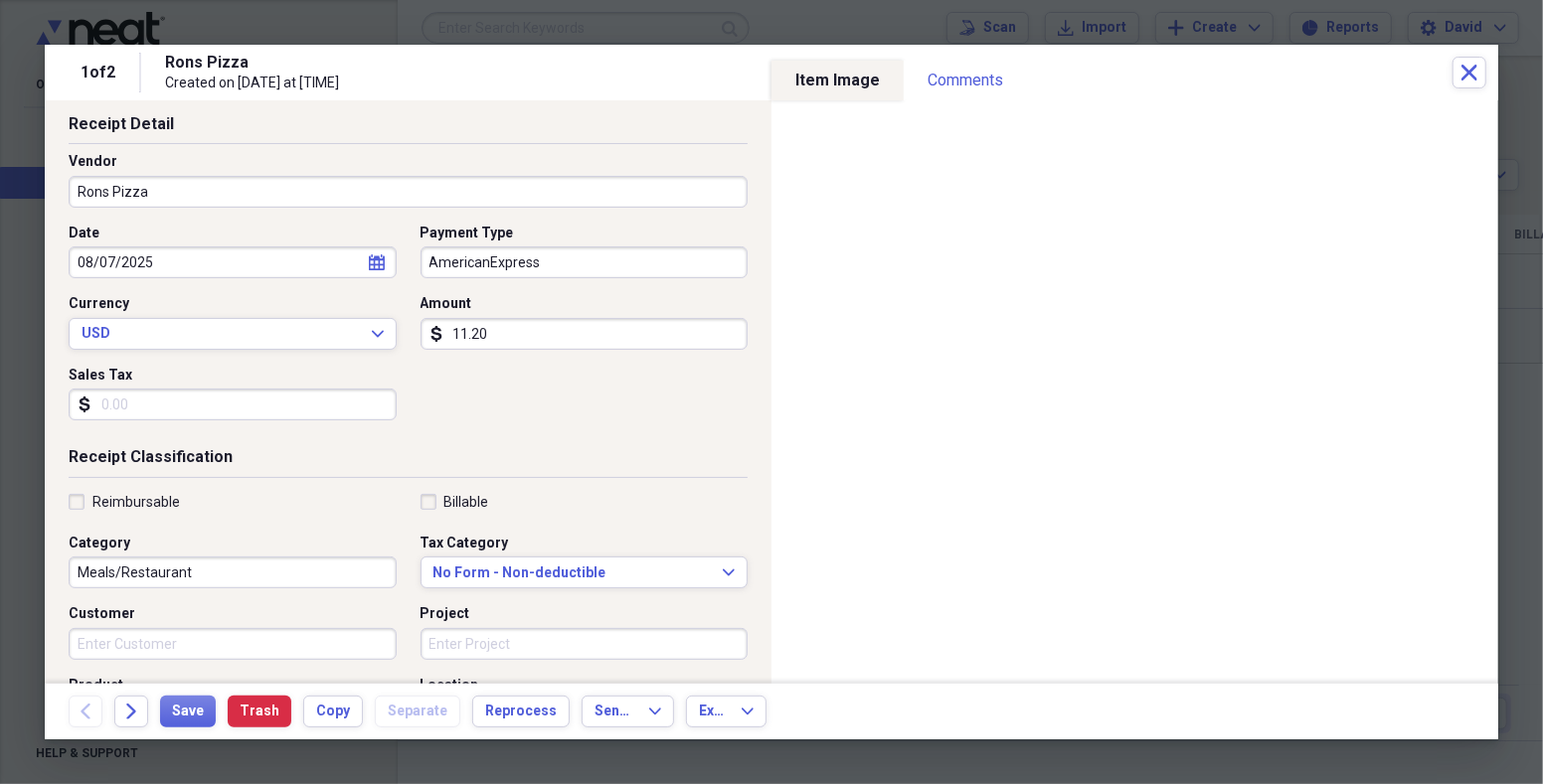 click on "Meals/Restaurant" at bounding box center (233, 572) 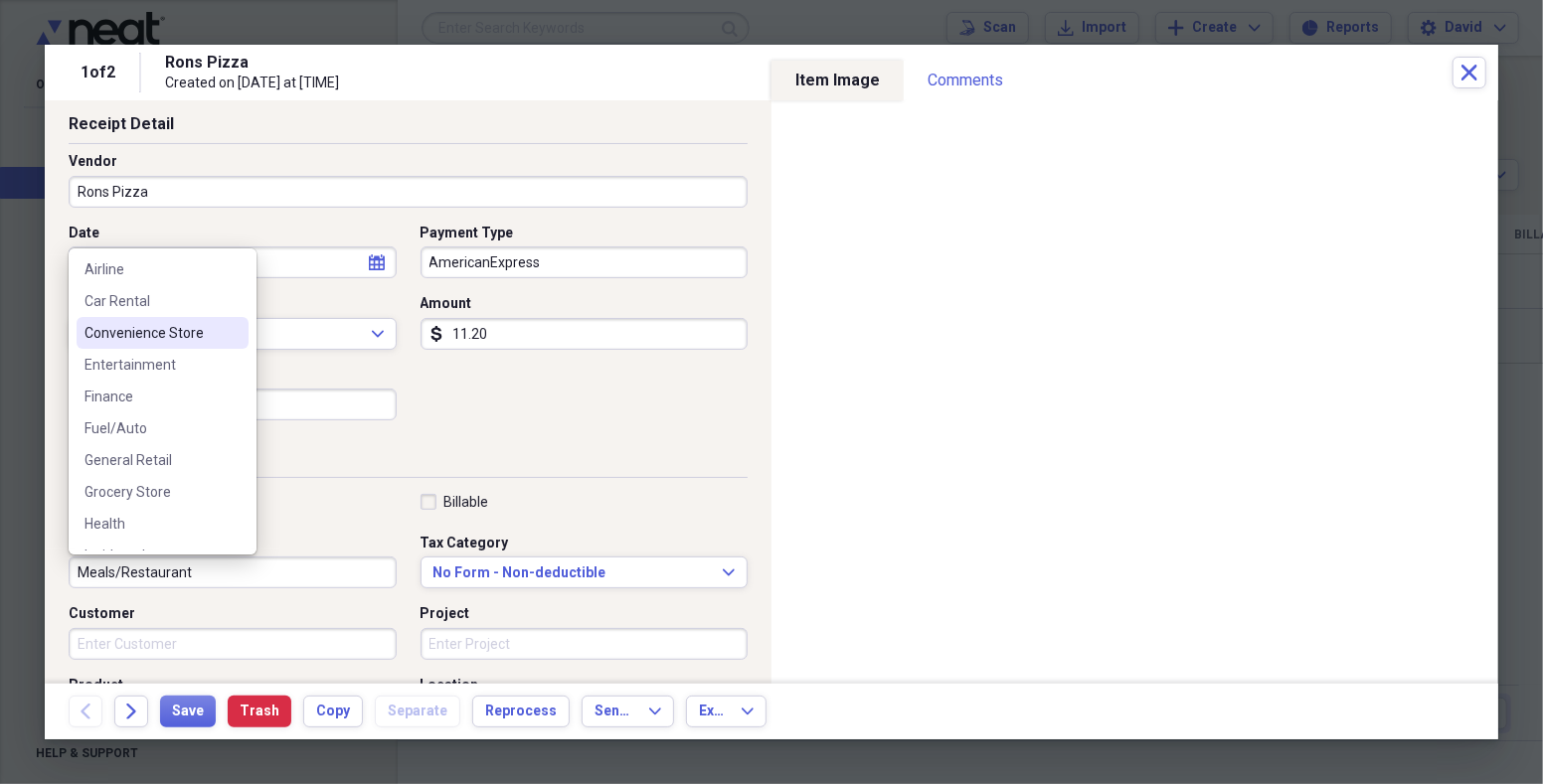 scroll, scrollTop: 92, scrollLeft: 0, axis: vertical 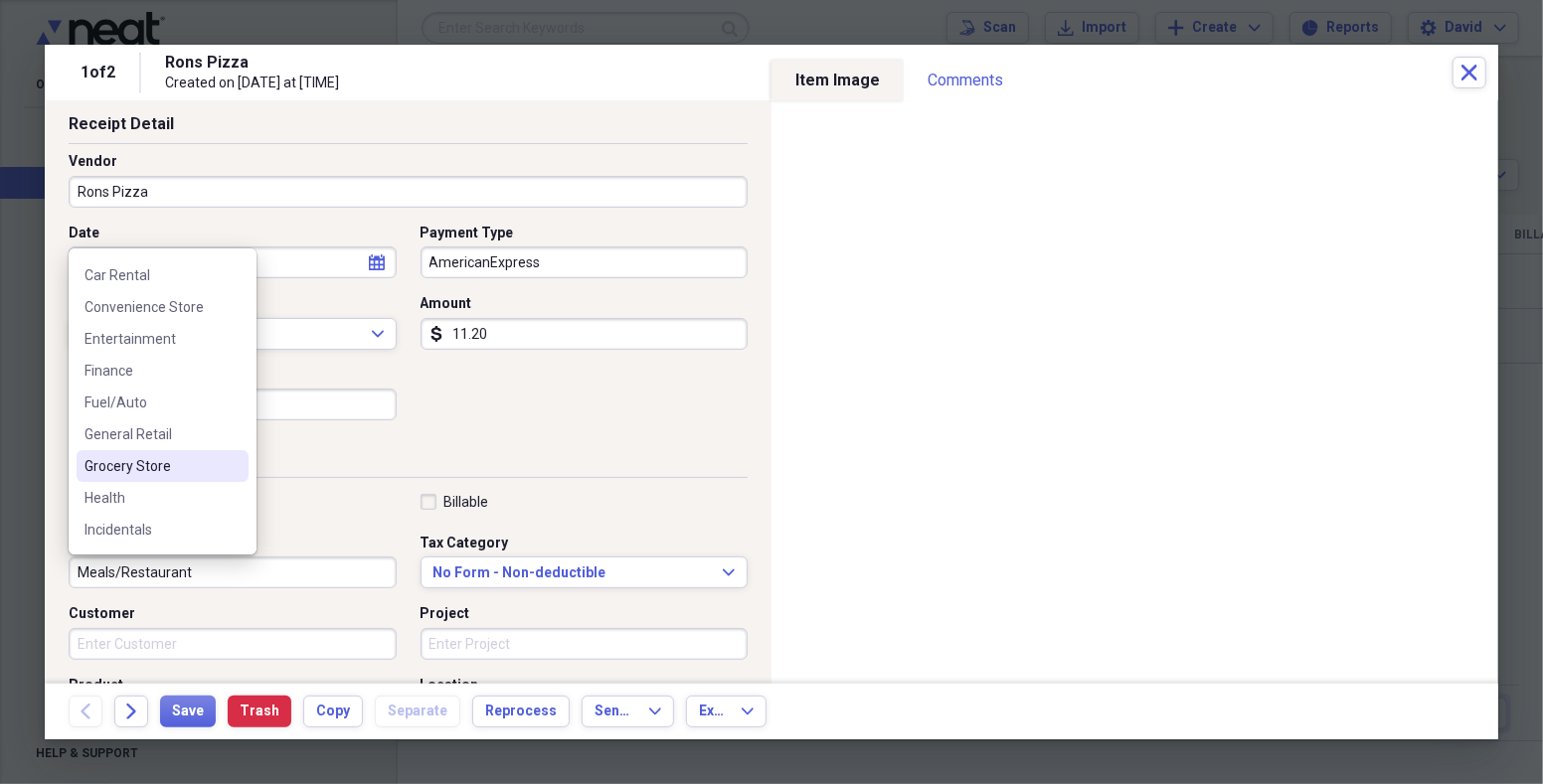 click on "Grocery Store" at bounding box center (150, 466) 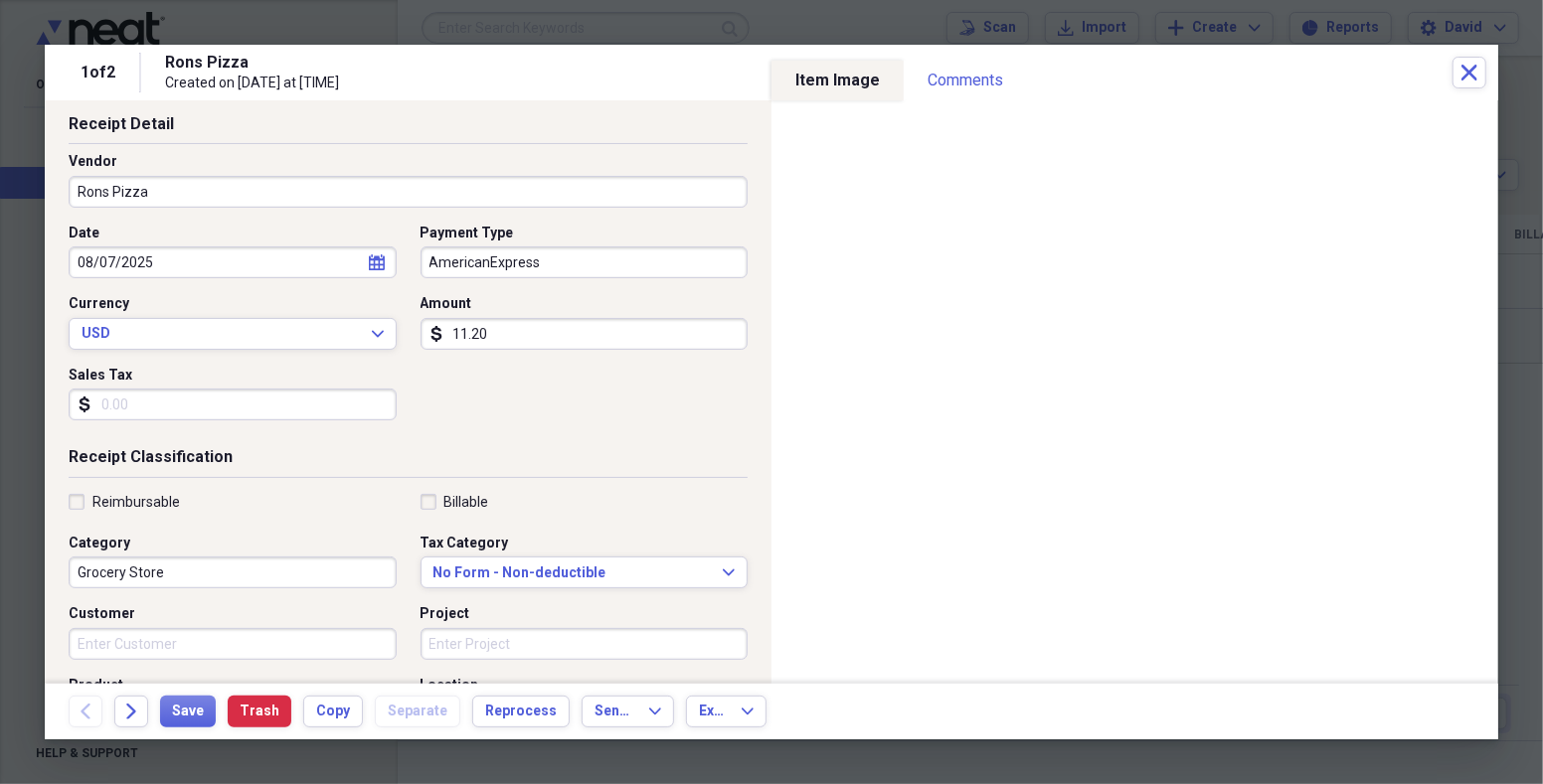 click on "Grocery Store" at bounding box center (233, 572) 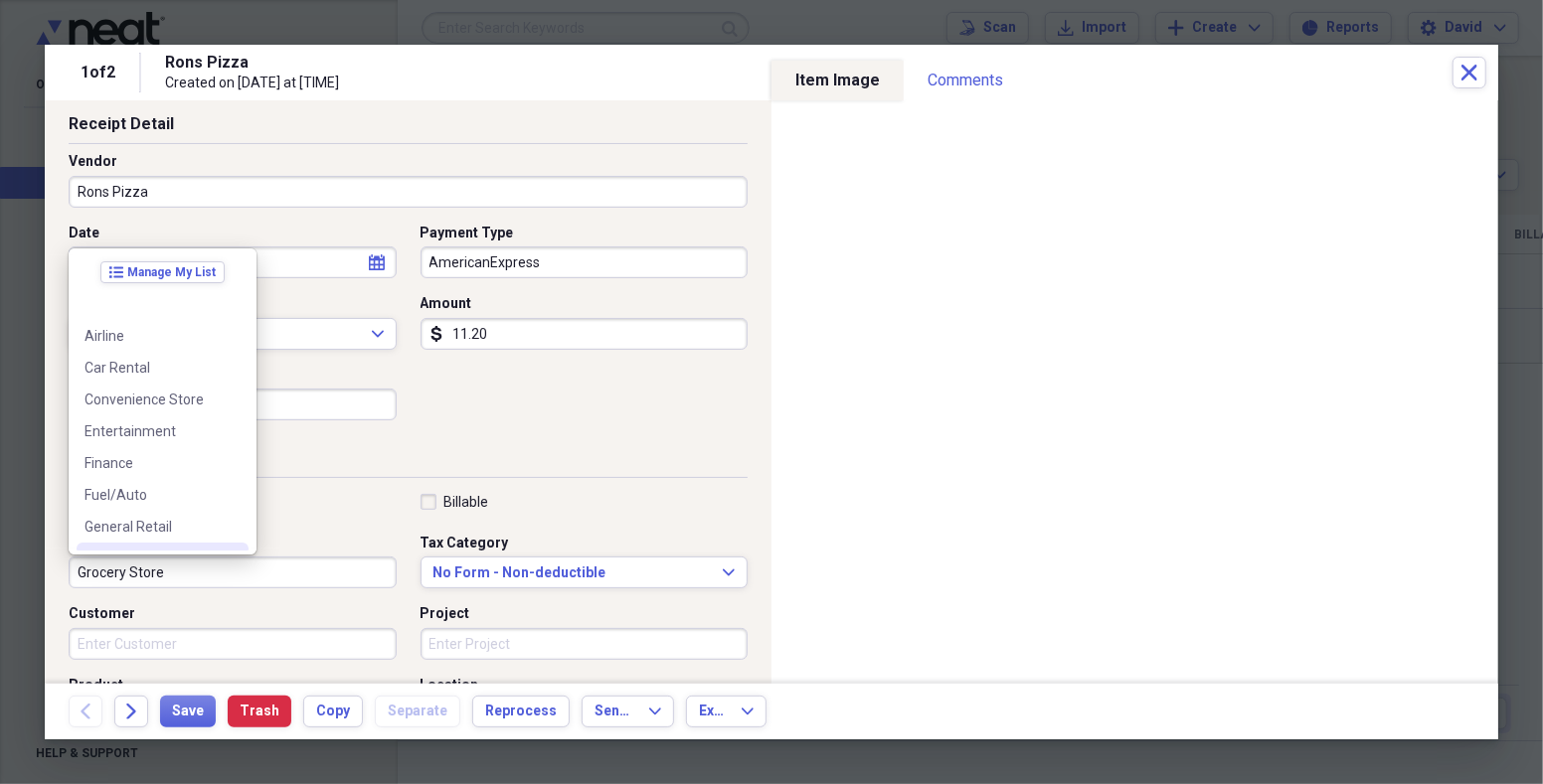 scroll, scrollTop: 59, scrollLeft: 0, axis: vertical 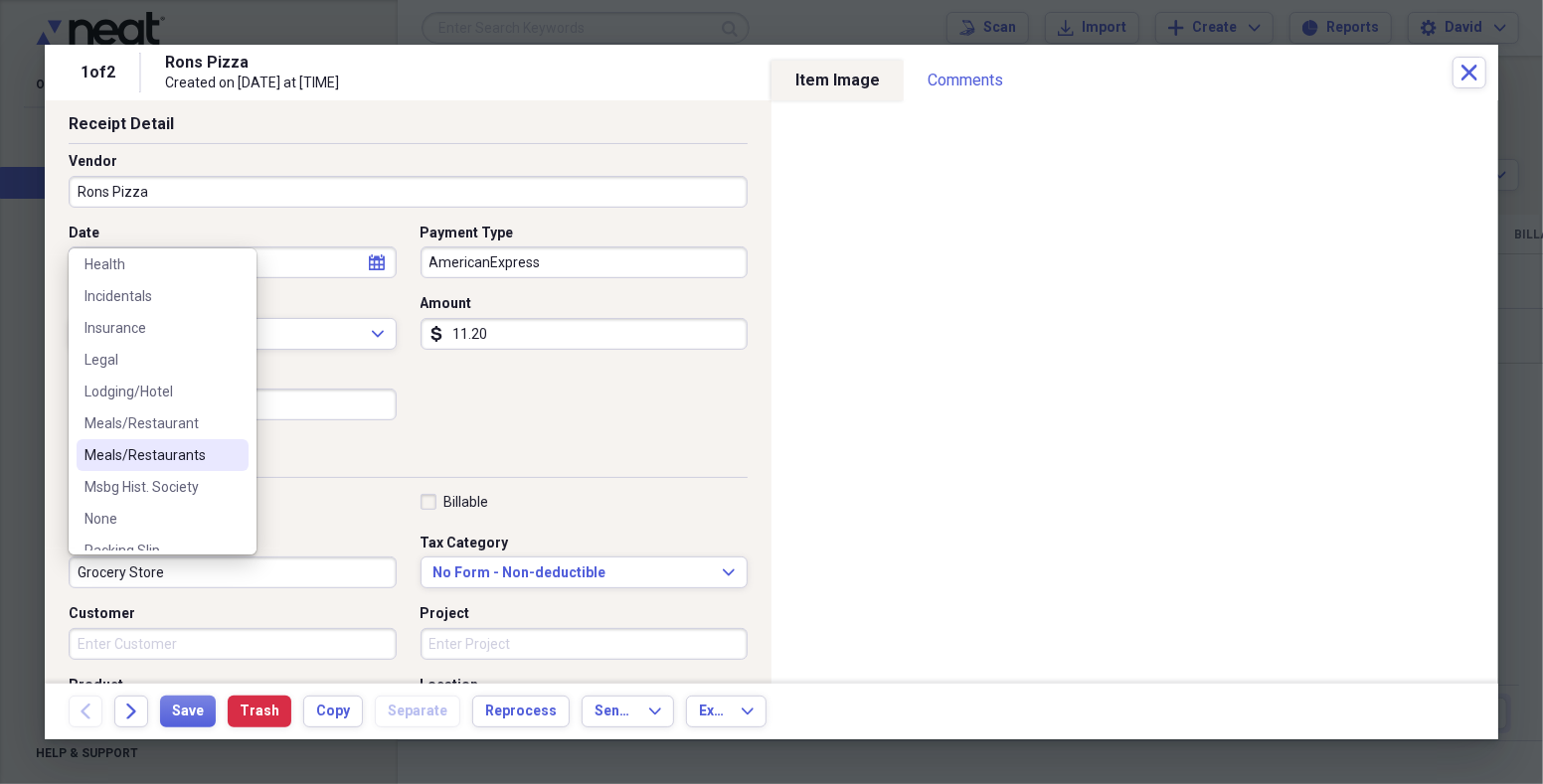 click on "Meals/Restaurants" at bounding box center [150, 455] 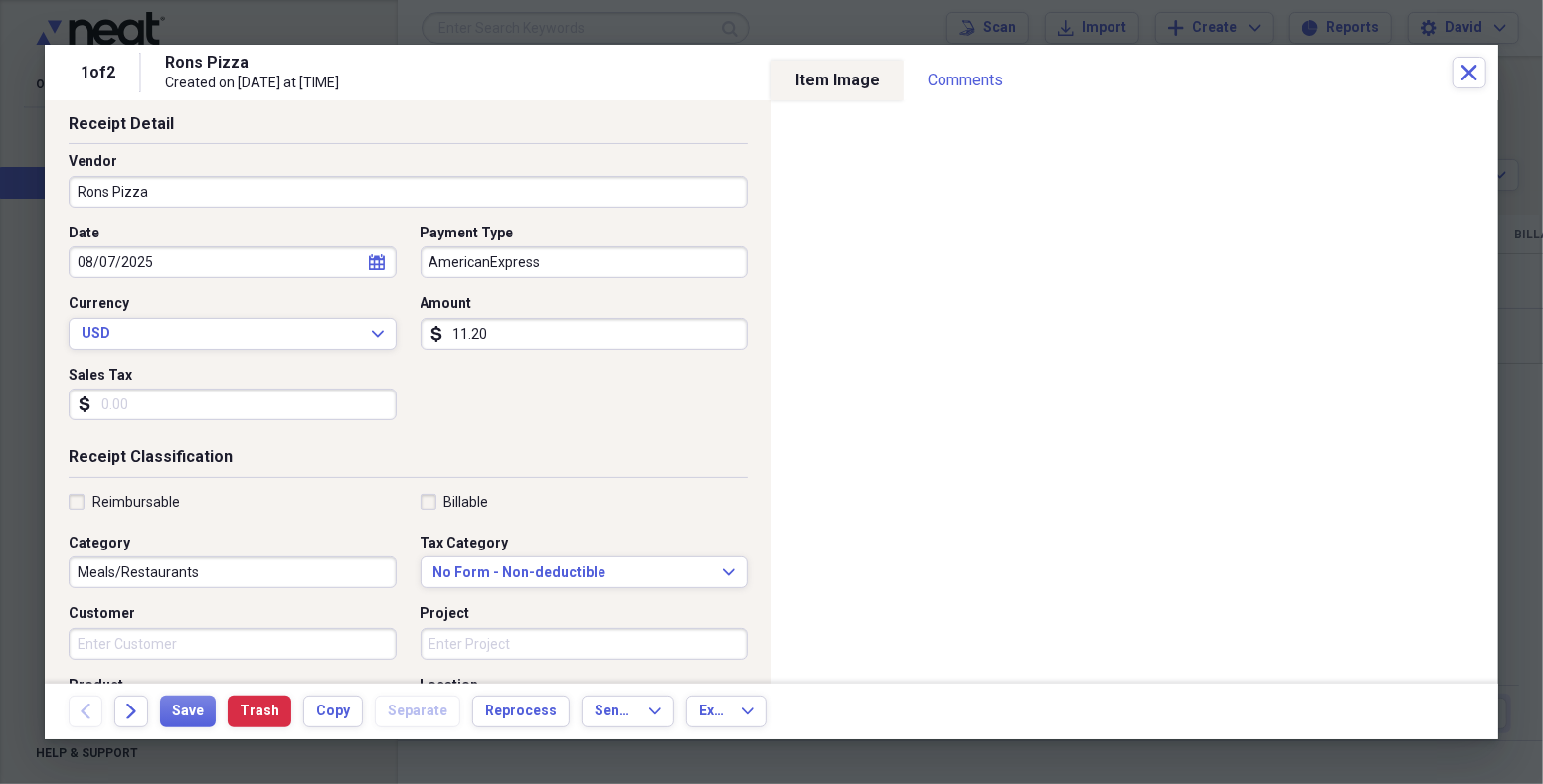 click on "11.20" at bounding box center (585, 334) 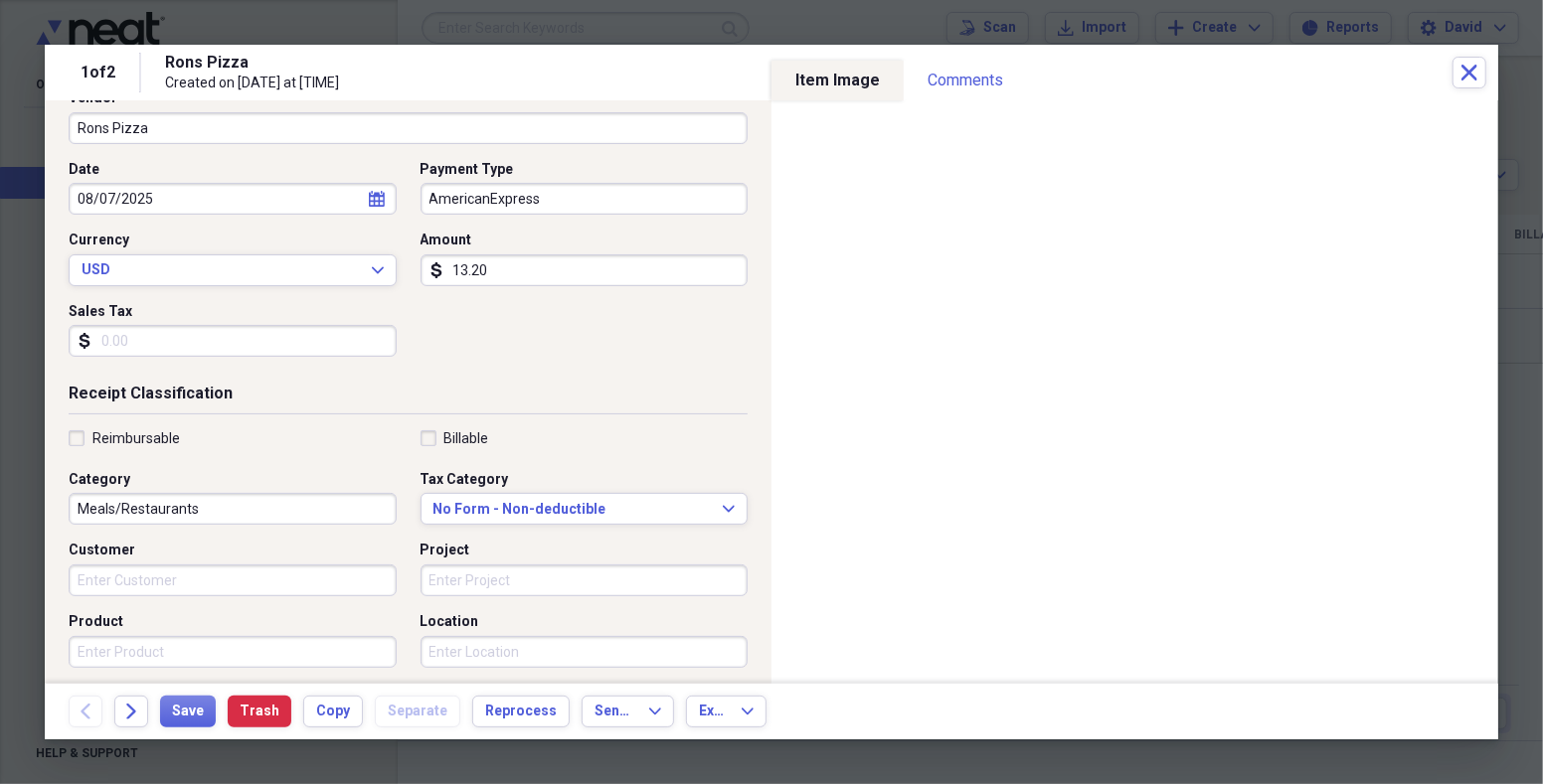 scroll, scrollTop: 185, scrollLeft: 0, axis: vertical 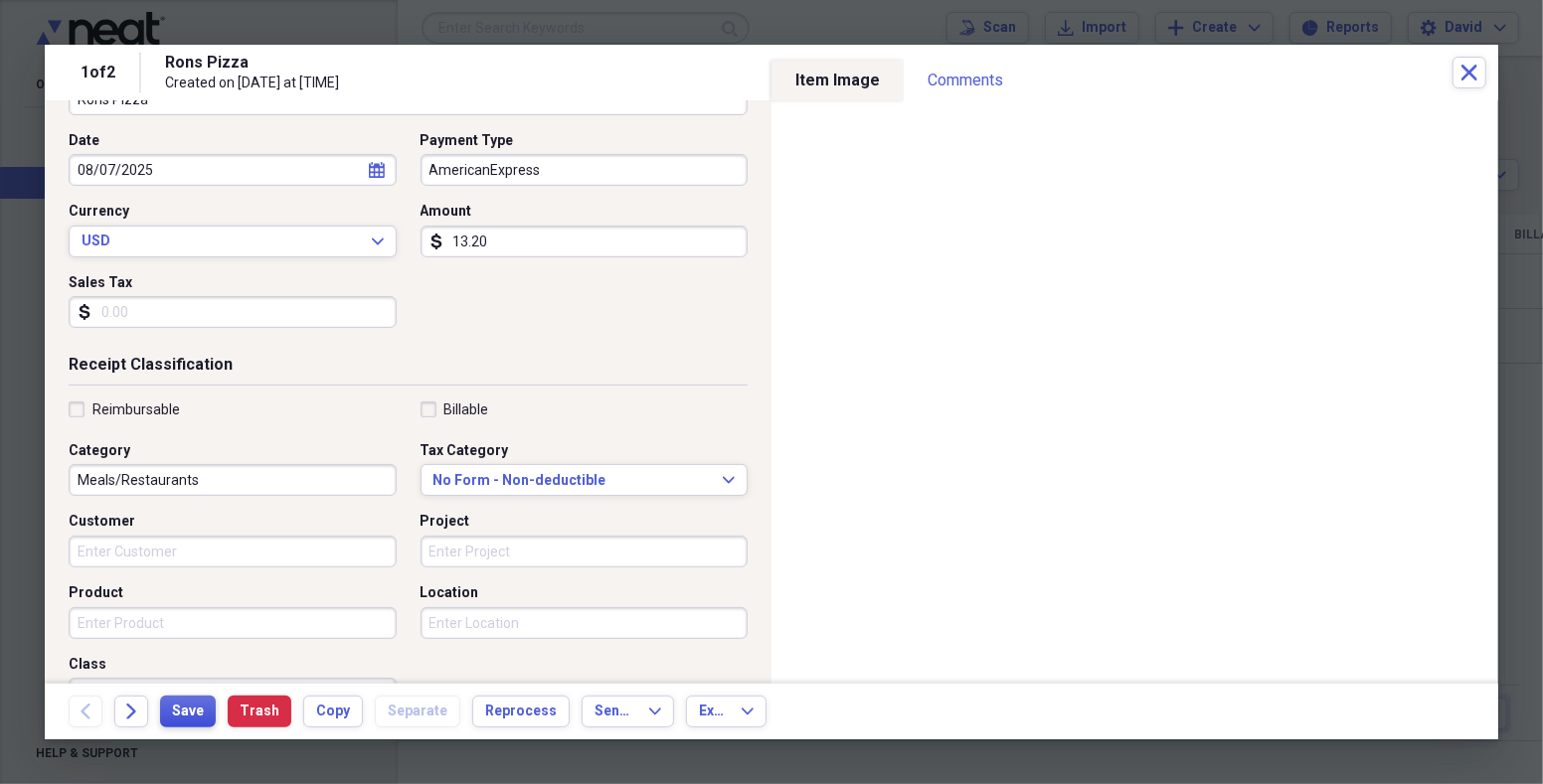type on "13.20" 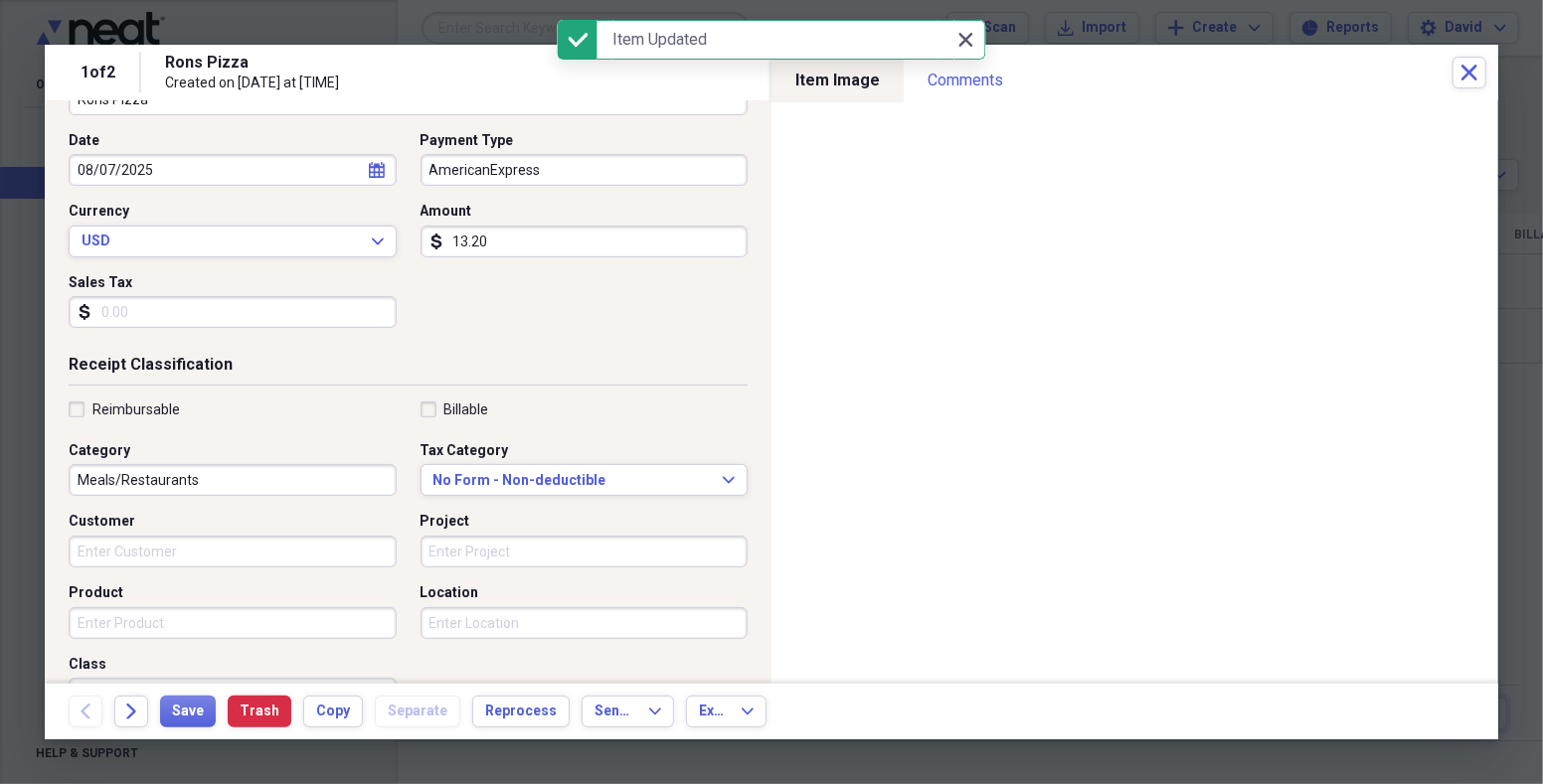 click on "Close" 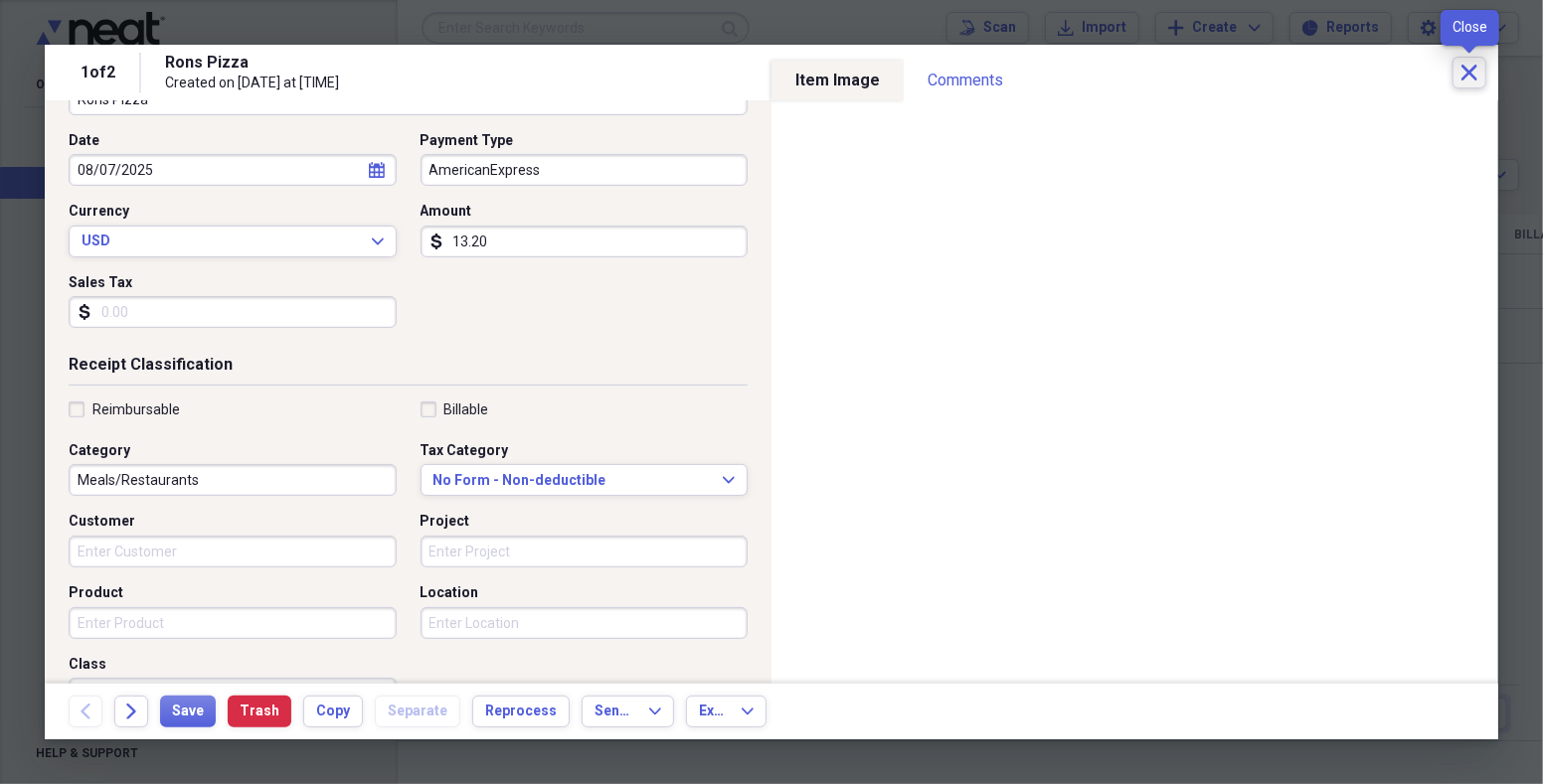 click on "Close" 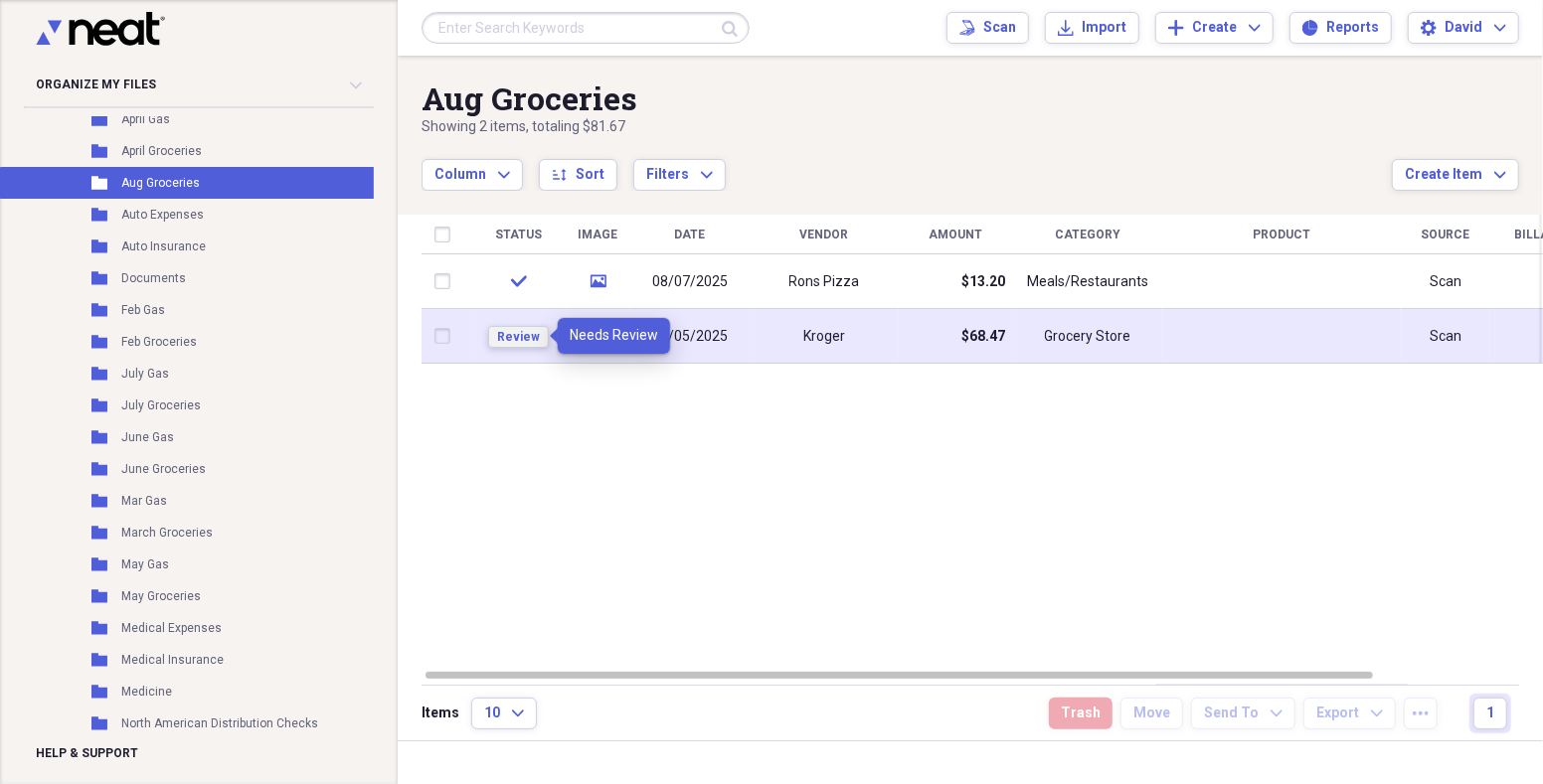 click on "Review" at bounding box center (518, 337) 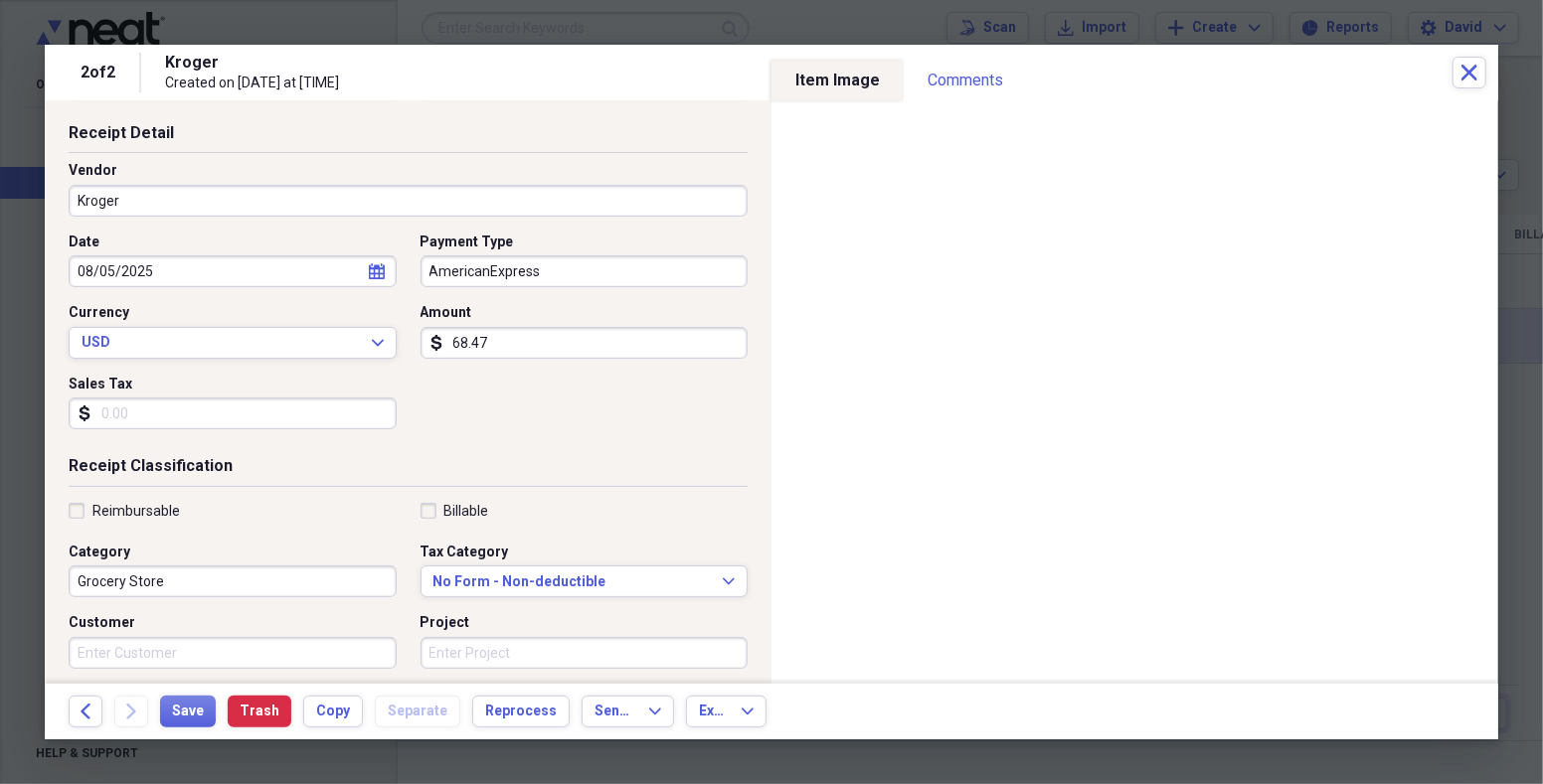 scroll, scrollTop: 92, scrollLeft: 0, axis: vertical 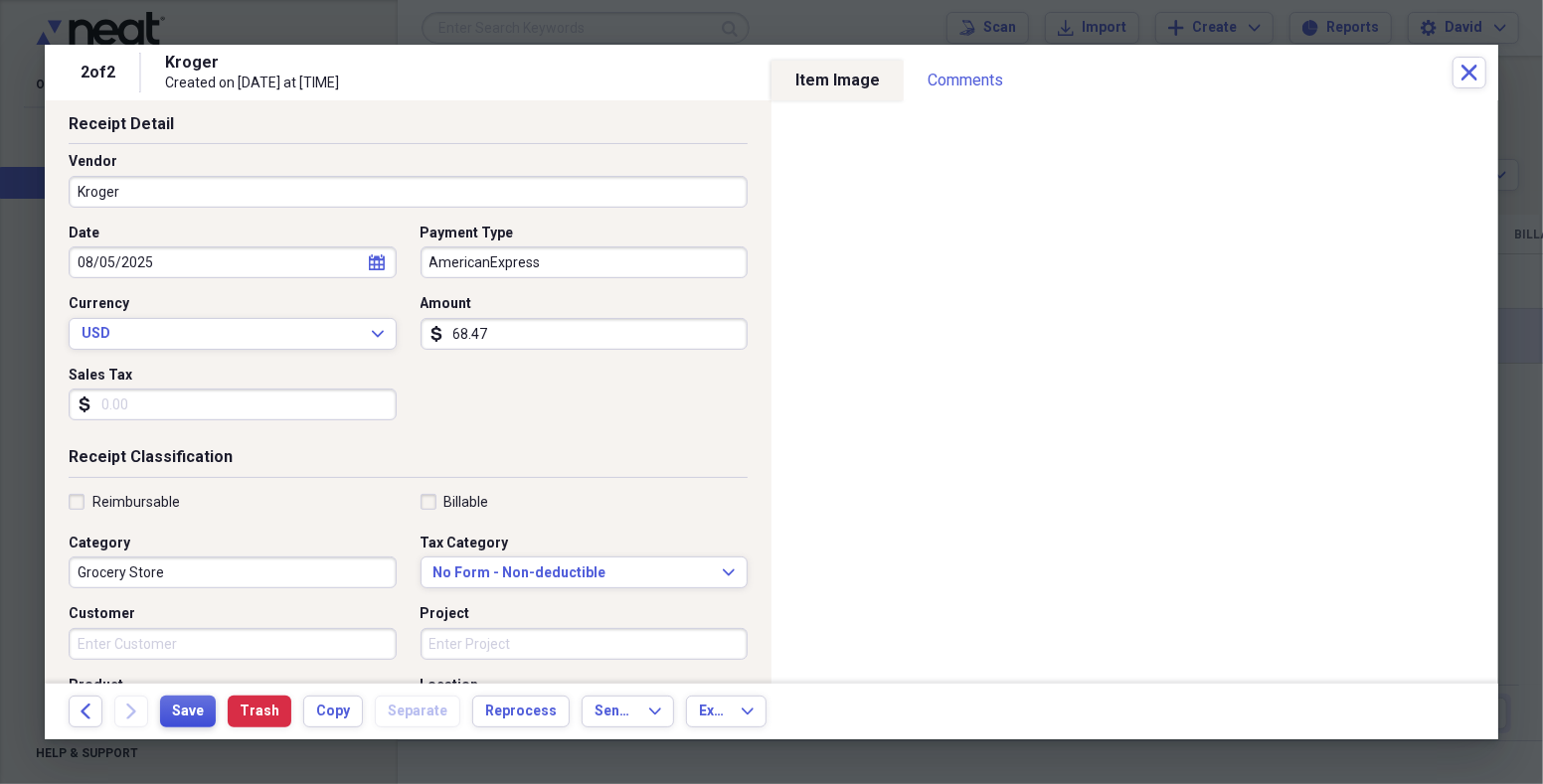 click on "Save" at bounding box center [188, 711] 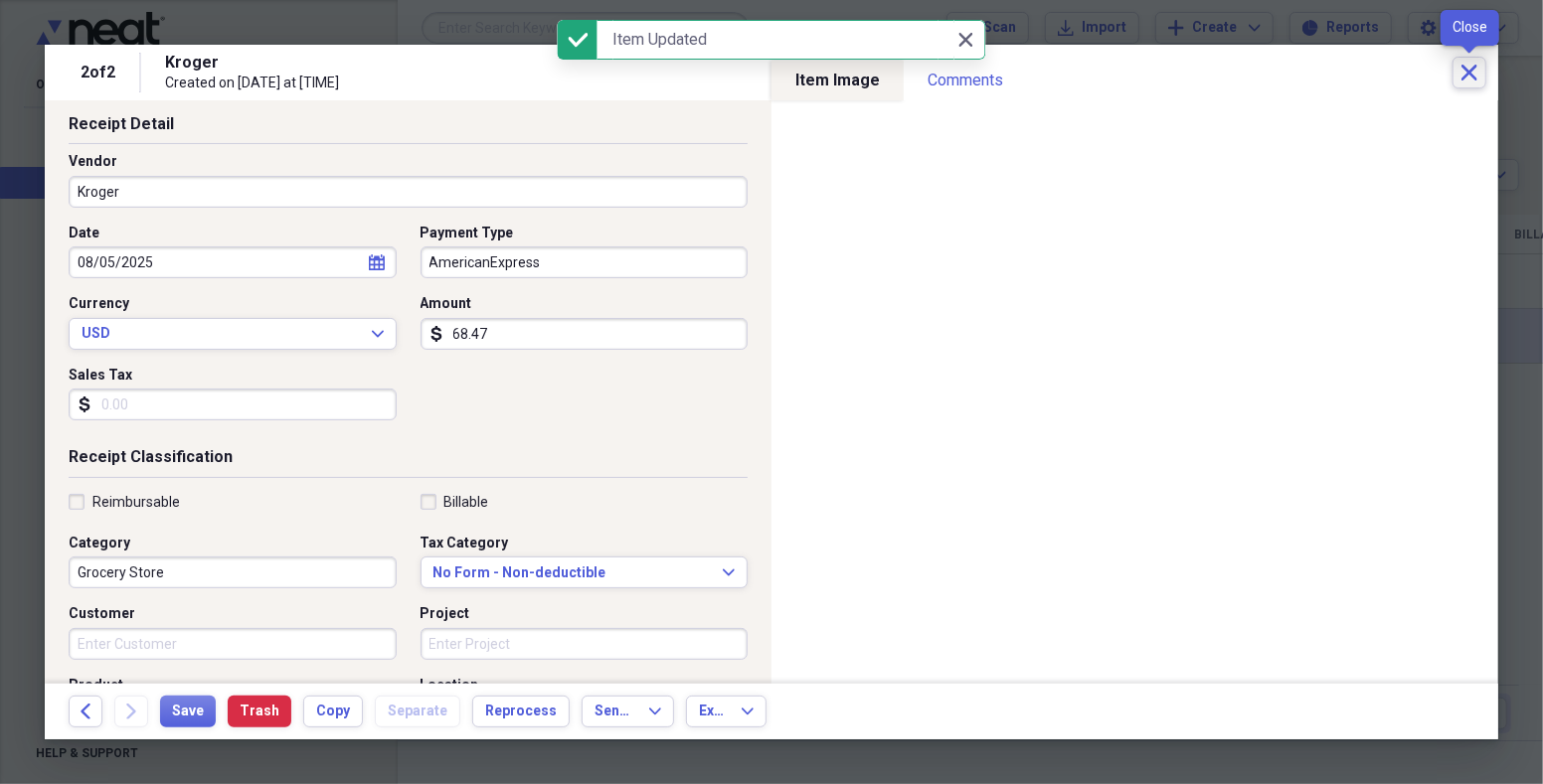 click on "Close" 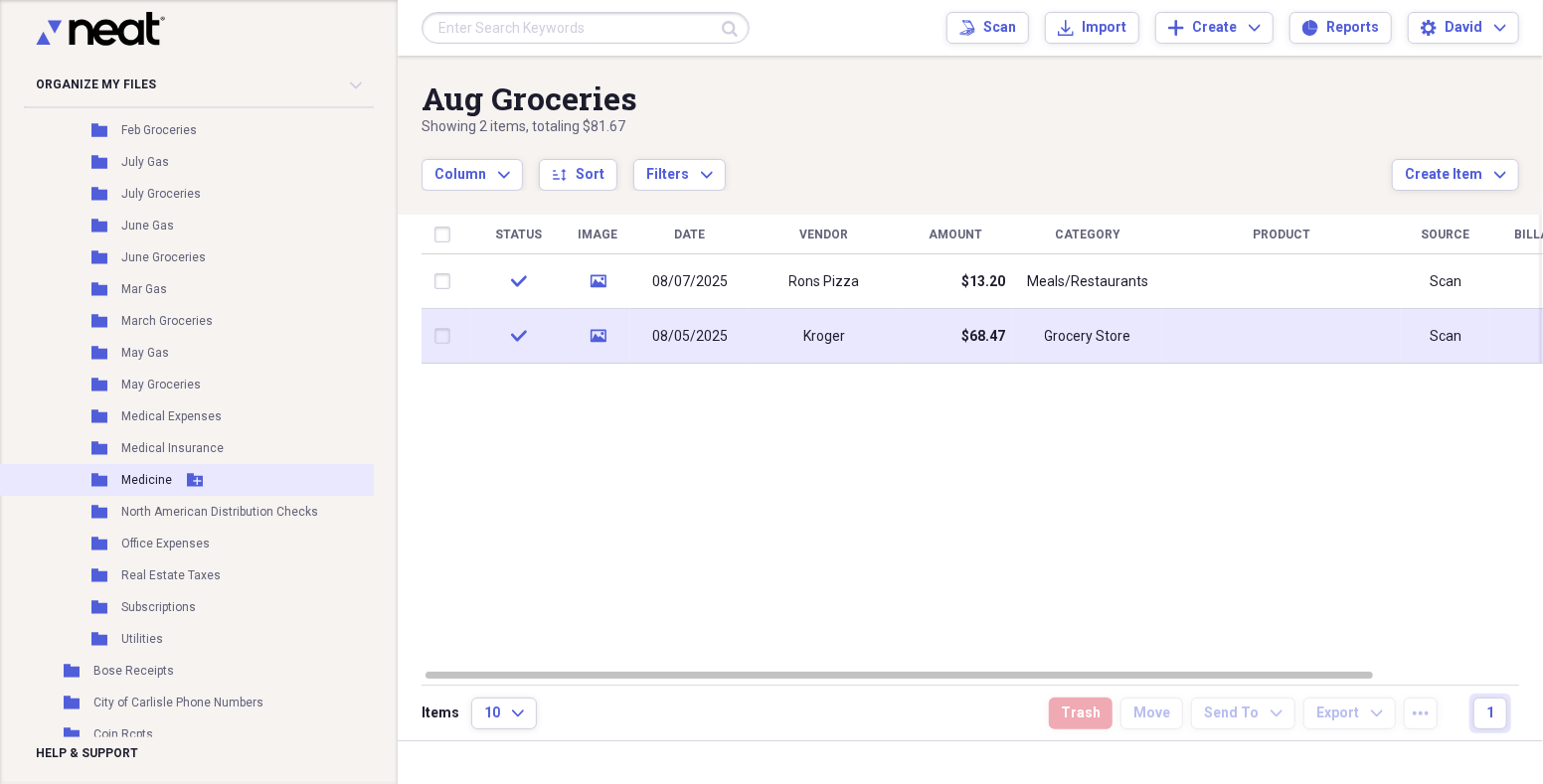 scroll, scrollTop: 927, scrollLeft: 0, axis: vertical 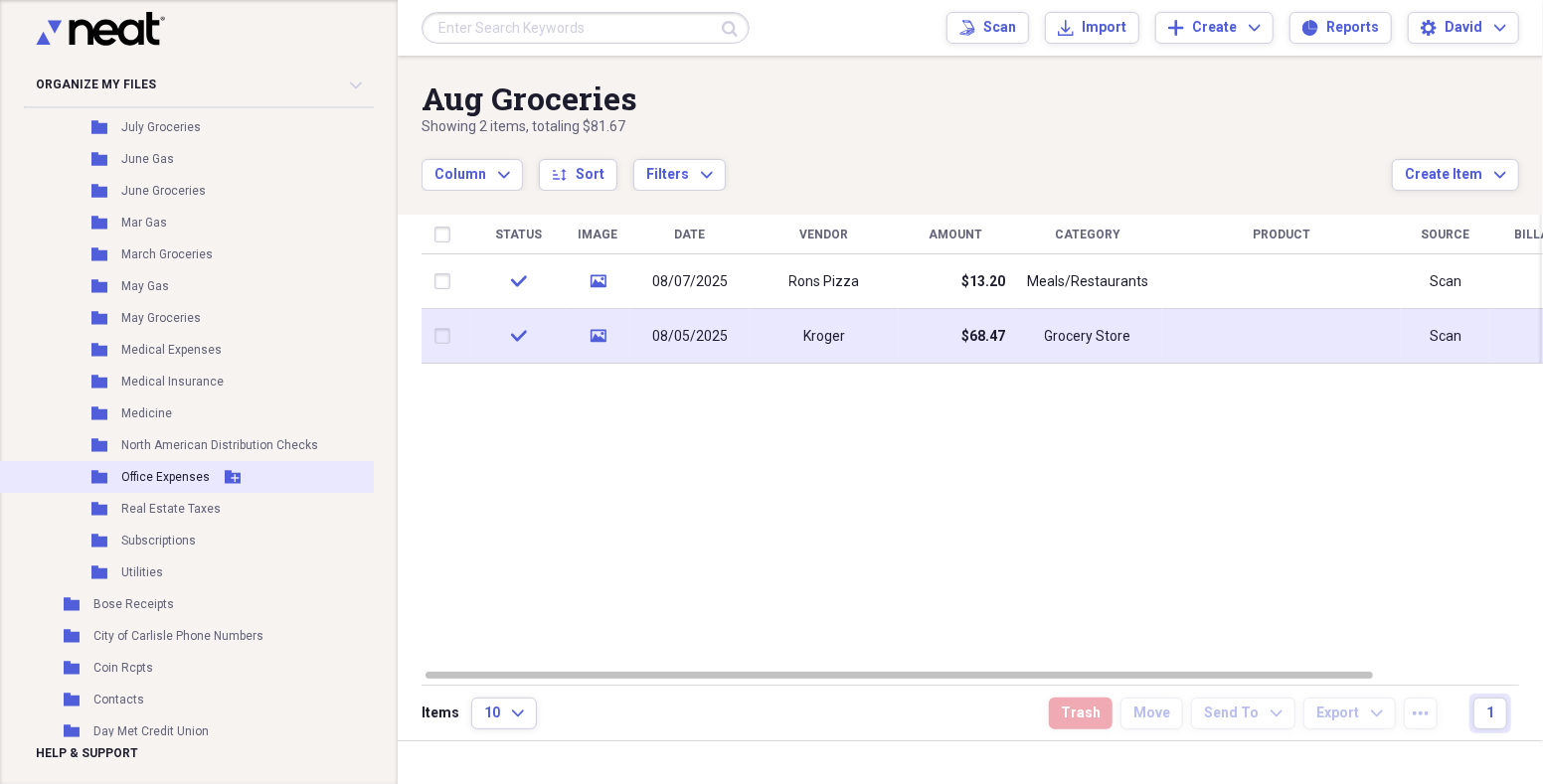 click on "Office Expenses" at bounding box center (165, 477) 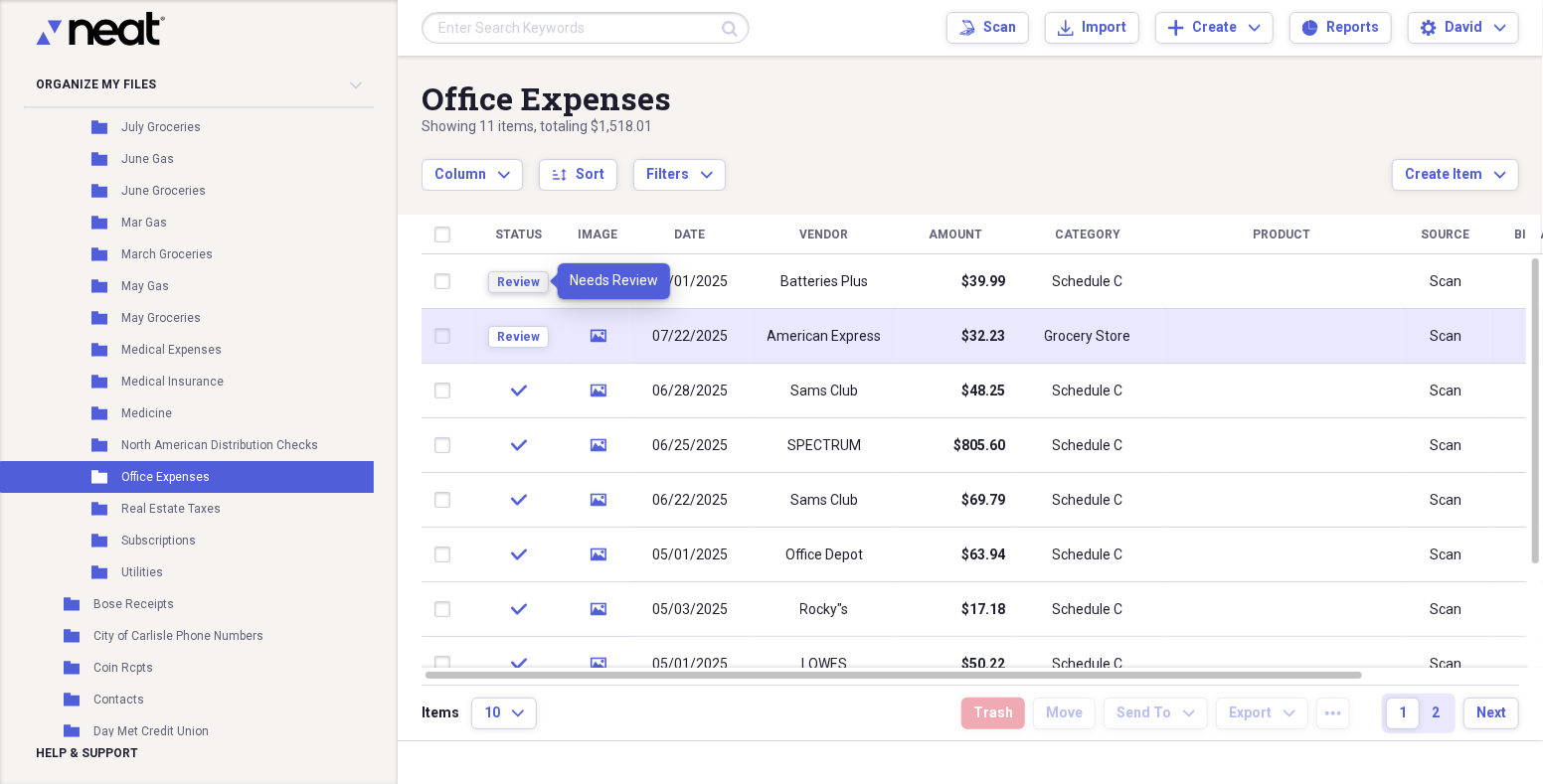 click on "Review" at bounding box center [518, 282] 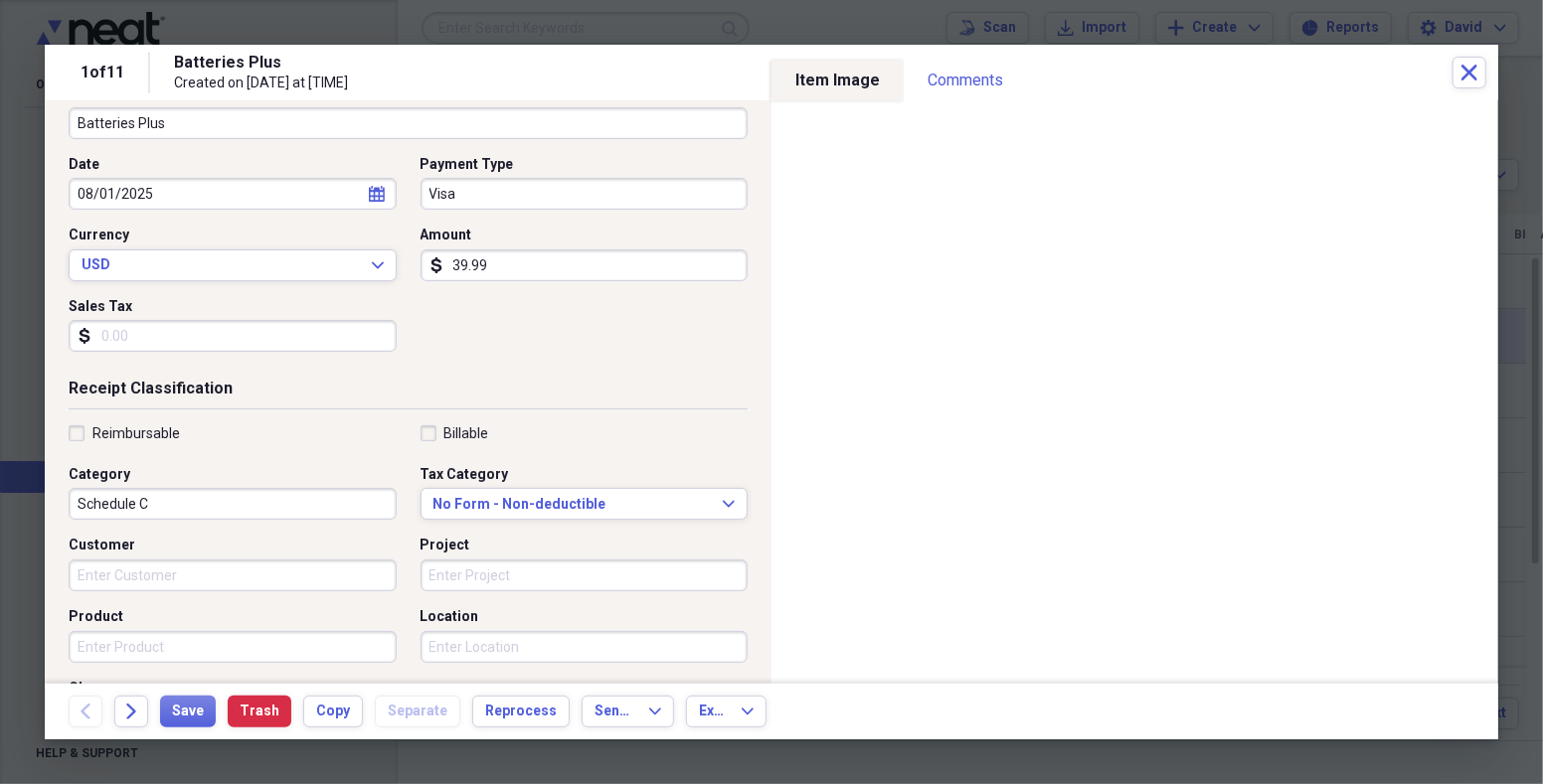scroll, scrollTop: 185, scrollLeft: 0, axis: vertical 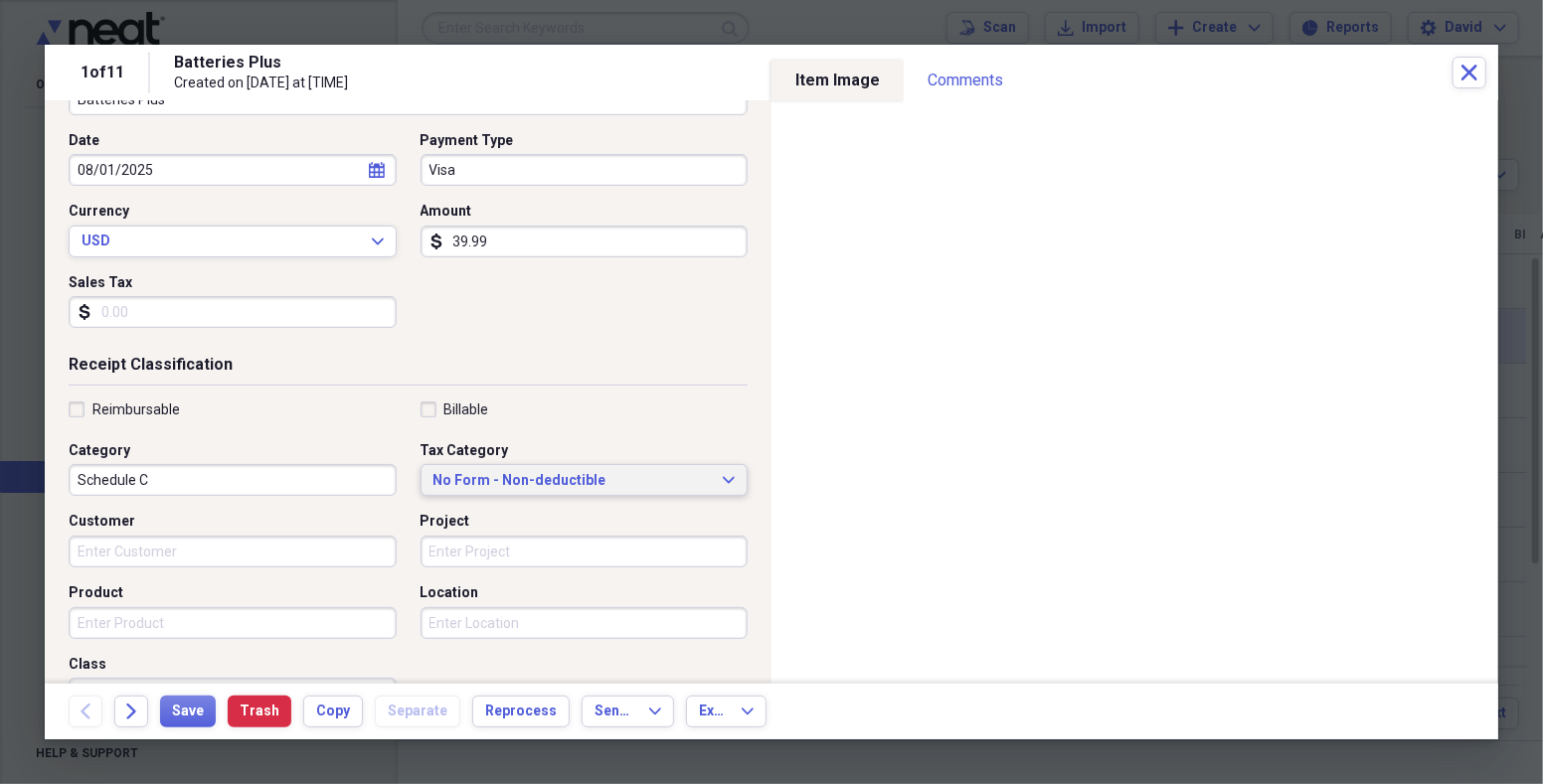 click on "Expand" 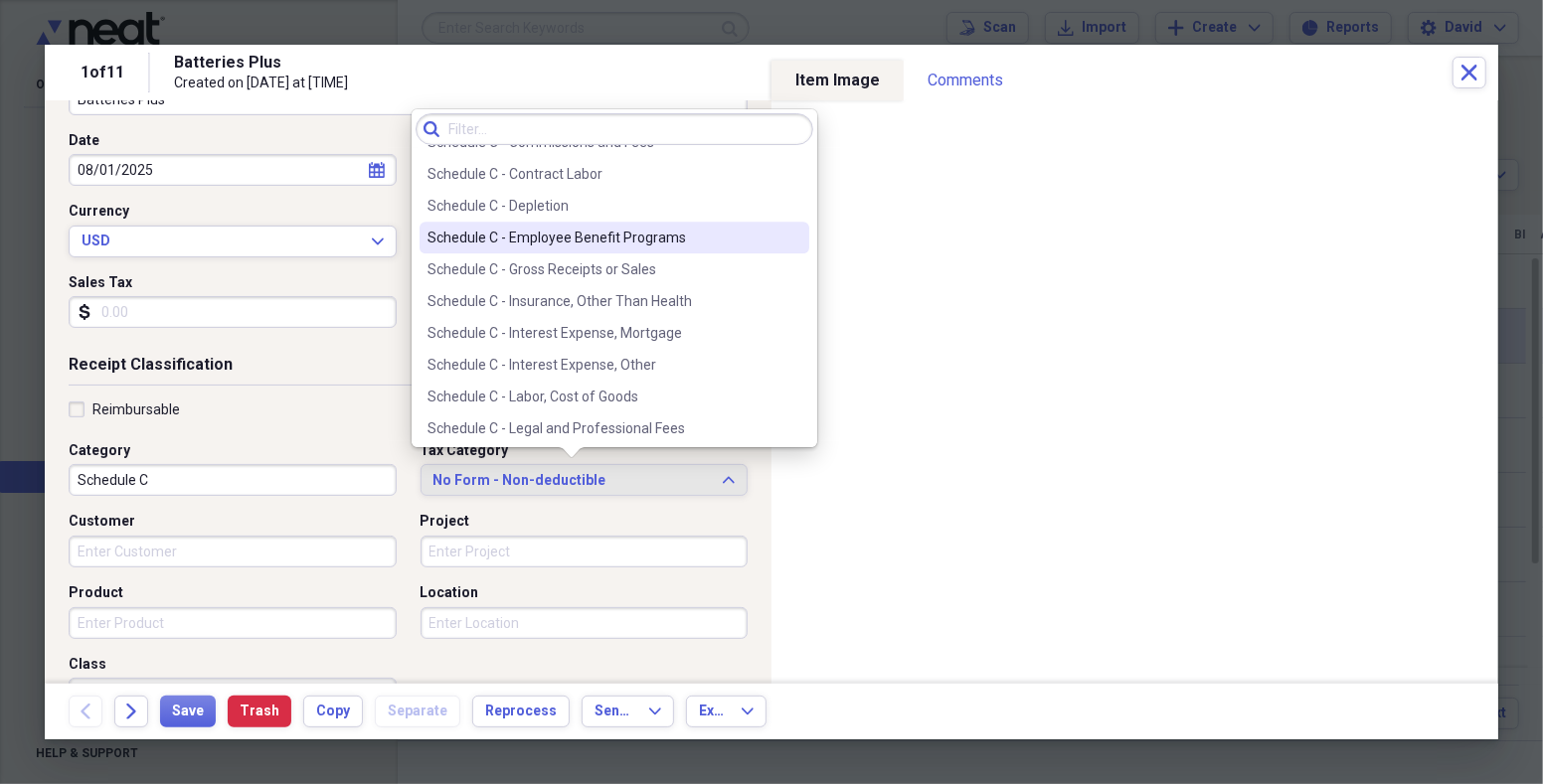 scroll, scrollTop: 3740, scrollLeft: 0, axis: vertical 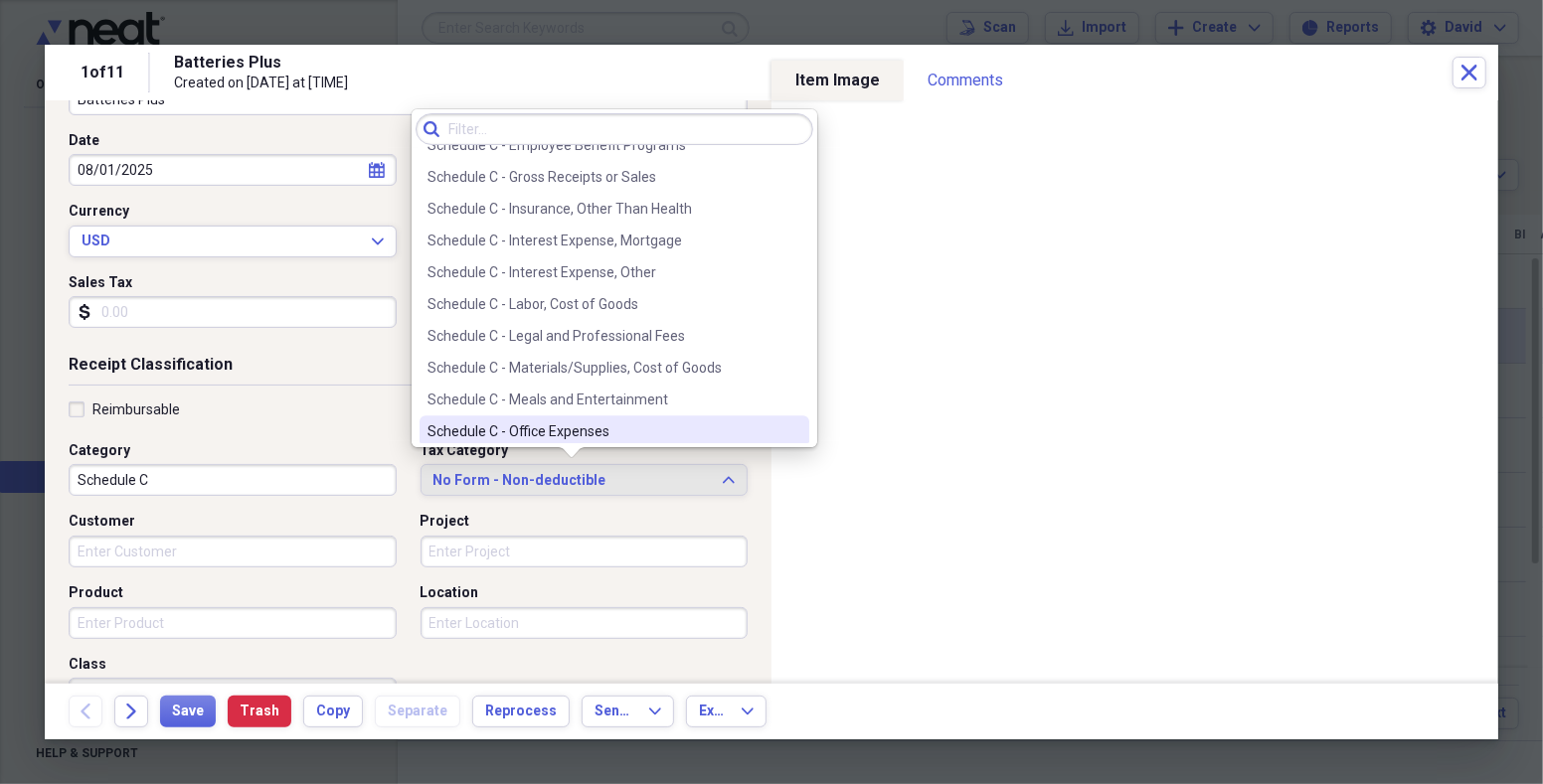 click on "Schedule C - Office Expenses" at bounding box center (602, 431) 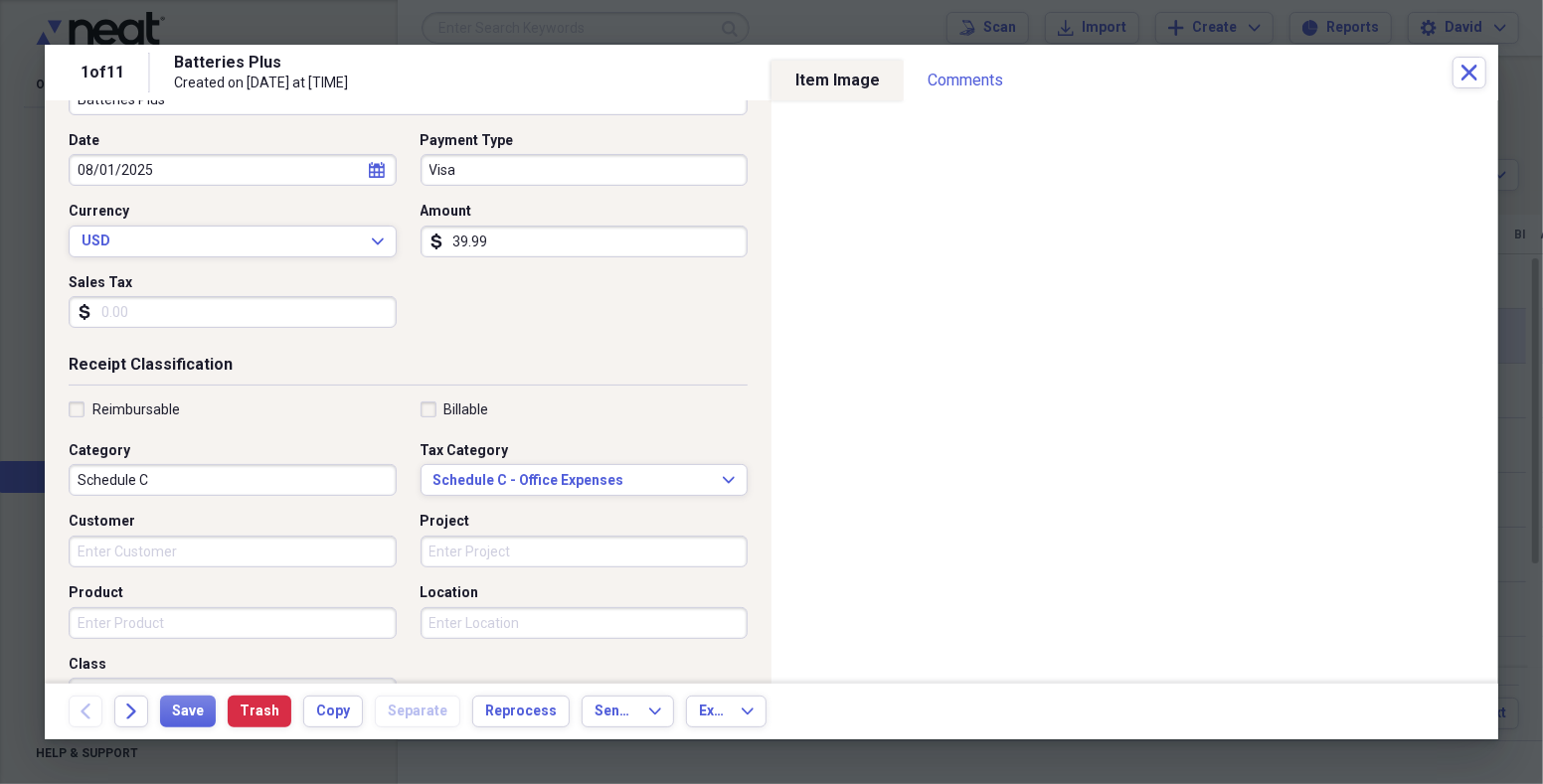 click on "Reimbursable" at bounding box center [124, 409] 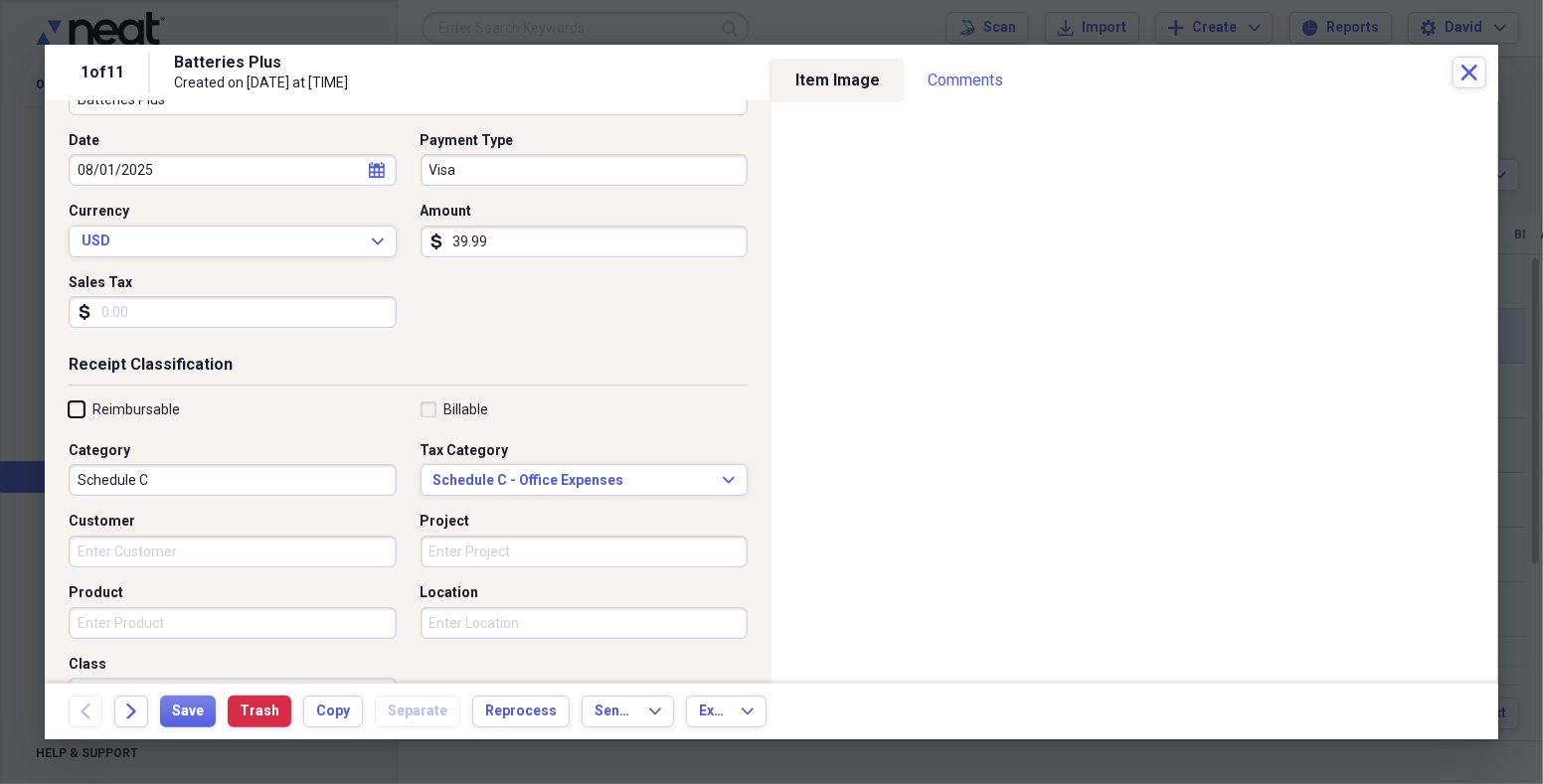 click on "Reimbursable" at bounding box center (69, 408) 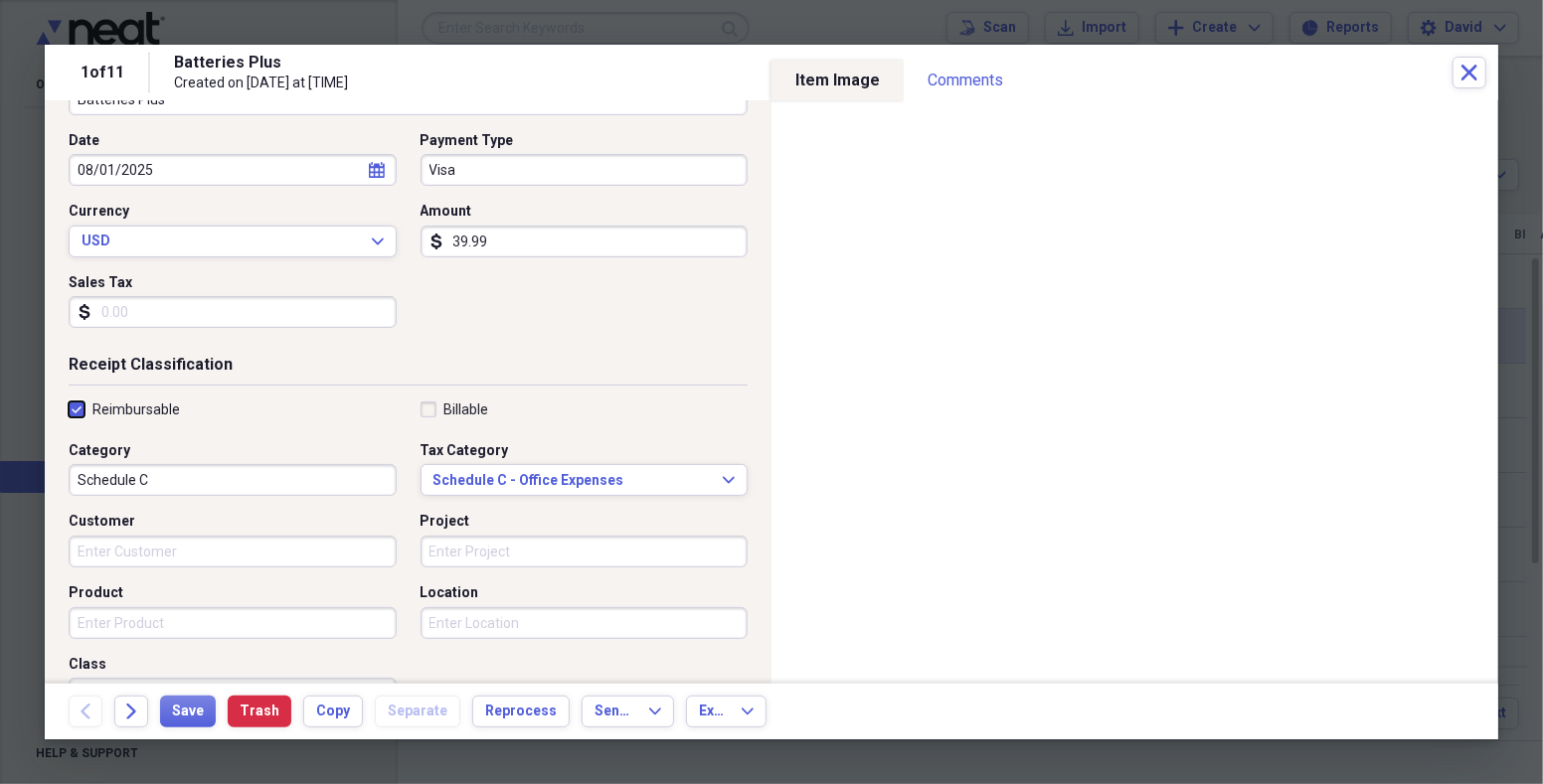 checkbox on "true" 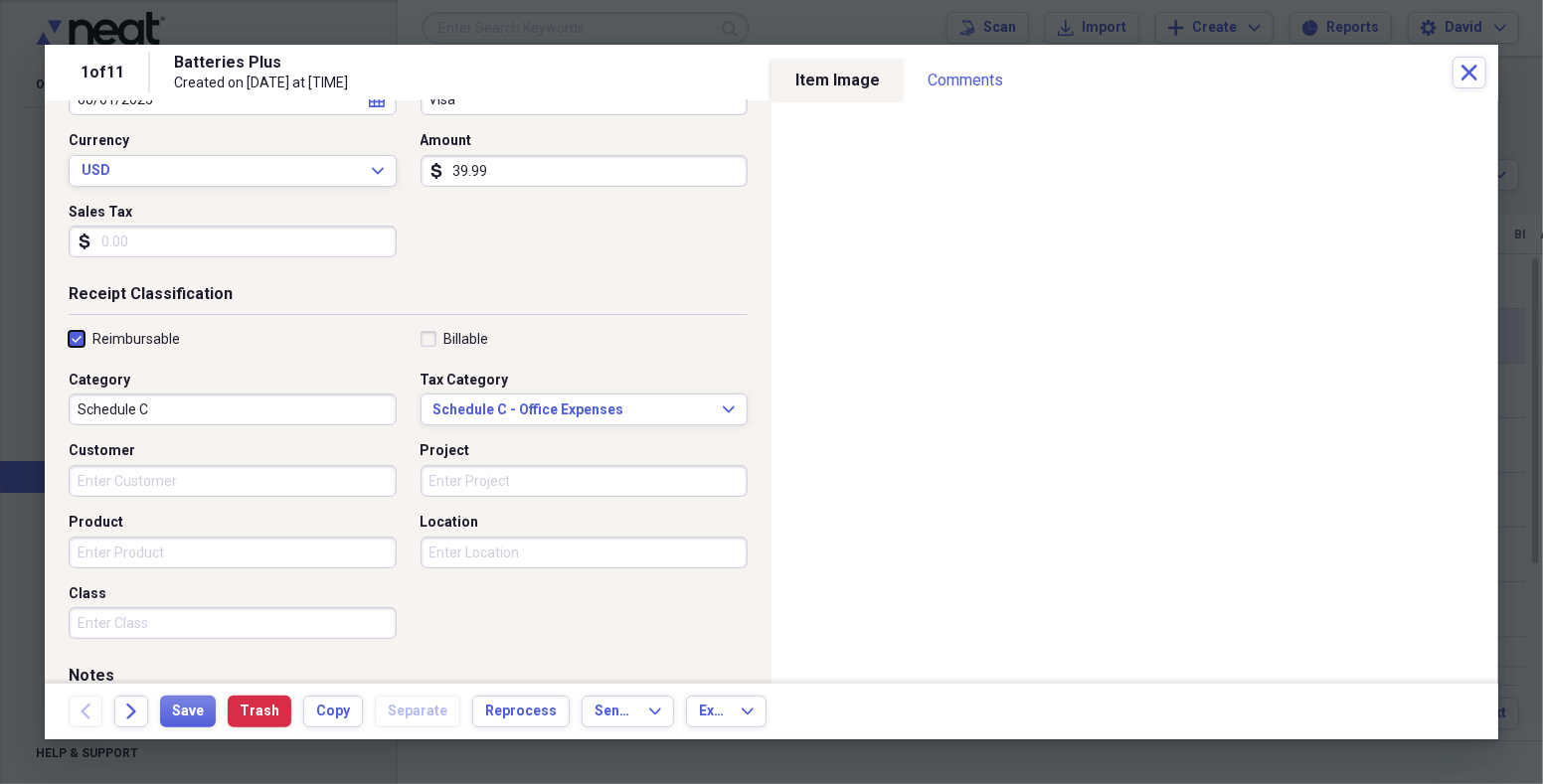 scroll, scrollTop: 371, scrollLeft: 0, axis: vertical 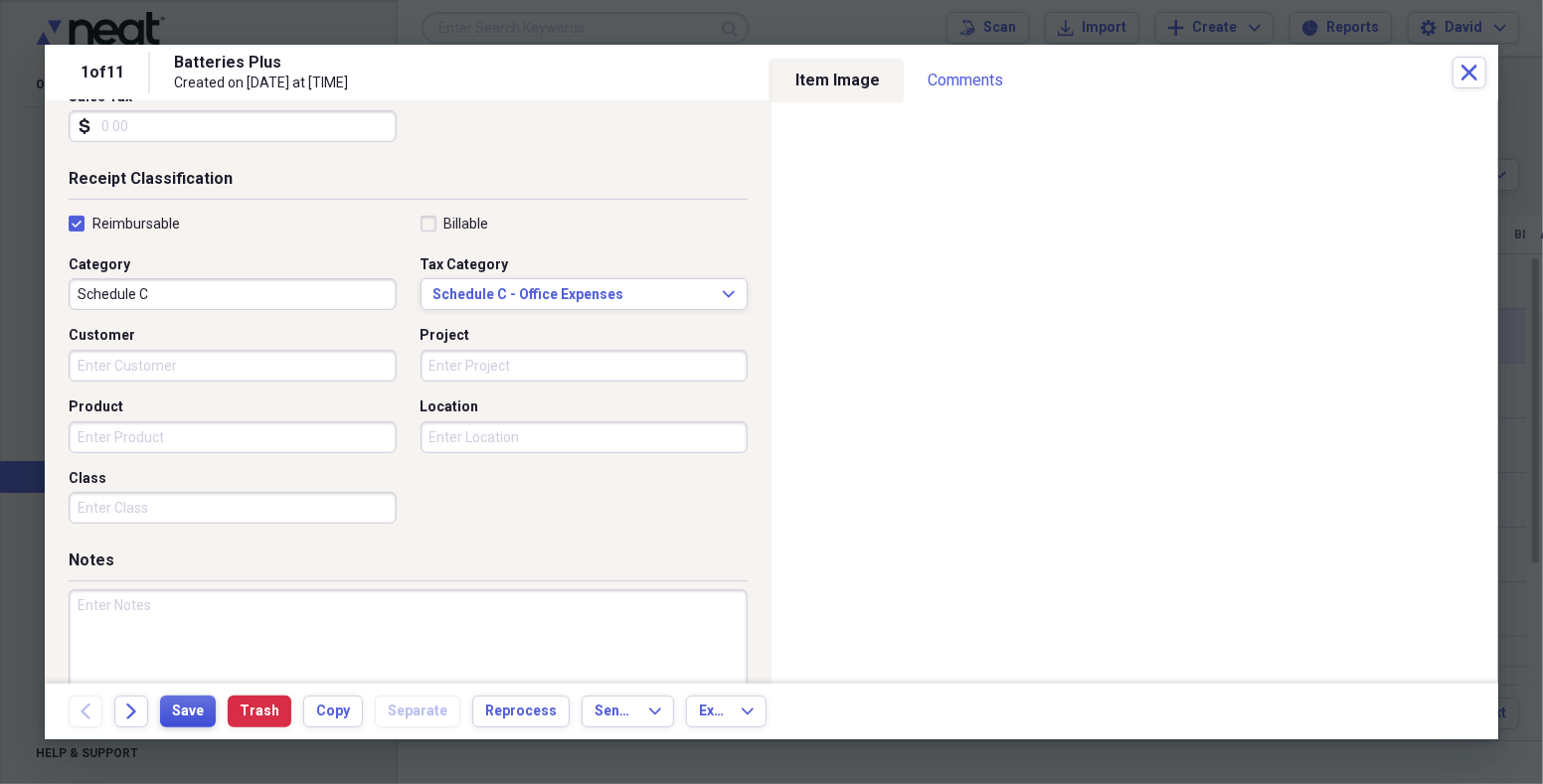 click on "Save" at bounding box center (188, 711) 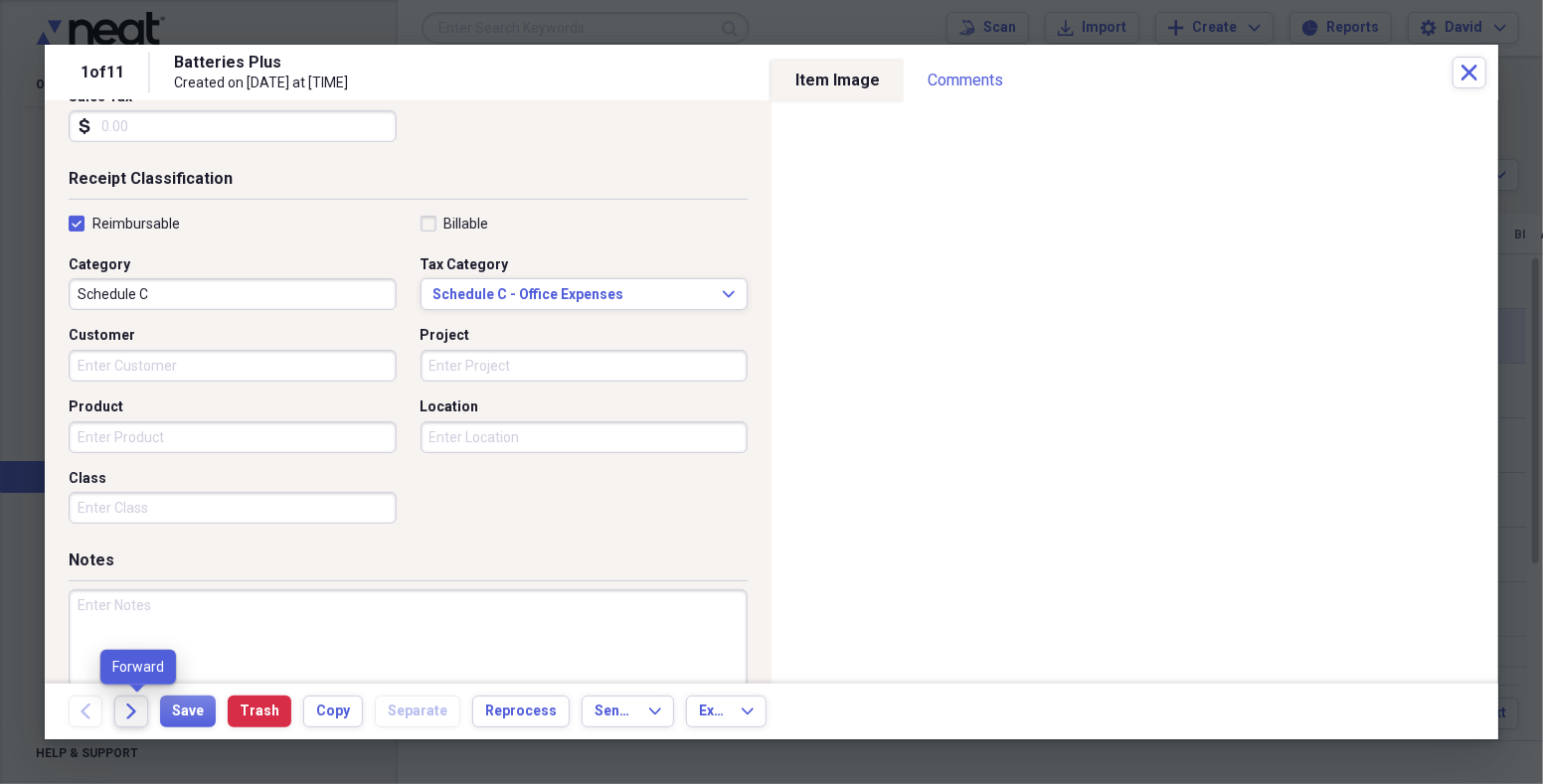 click on "Forward" at bounding box center [131, 711] 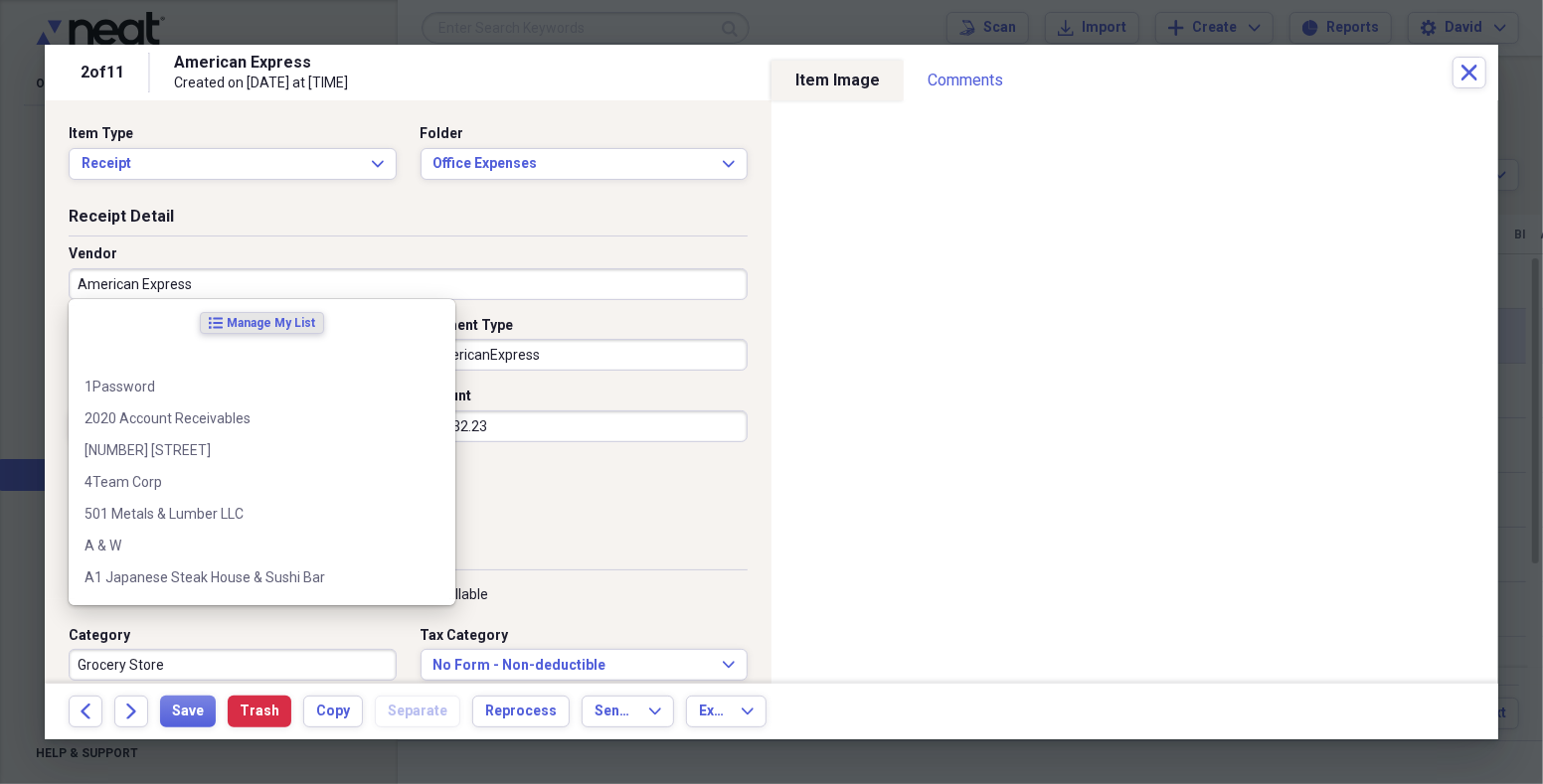 click on "American Express" at bounding box center [408, 284] 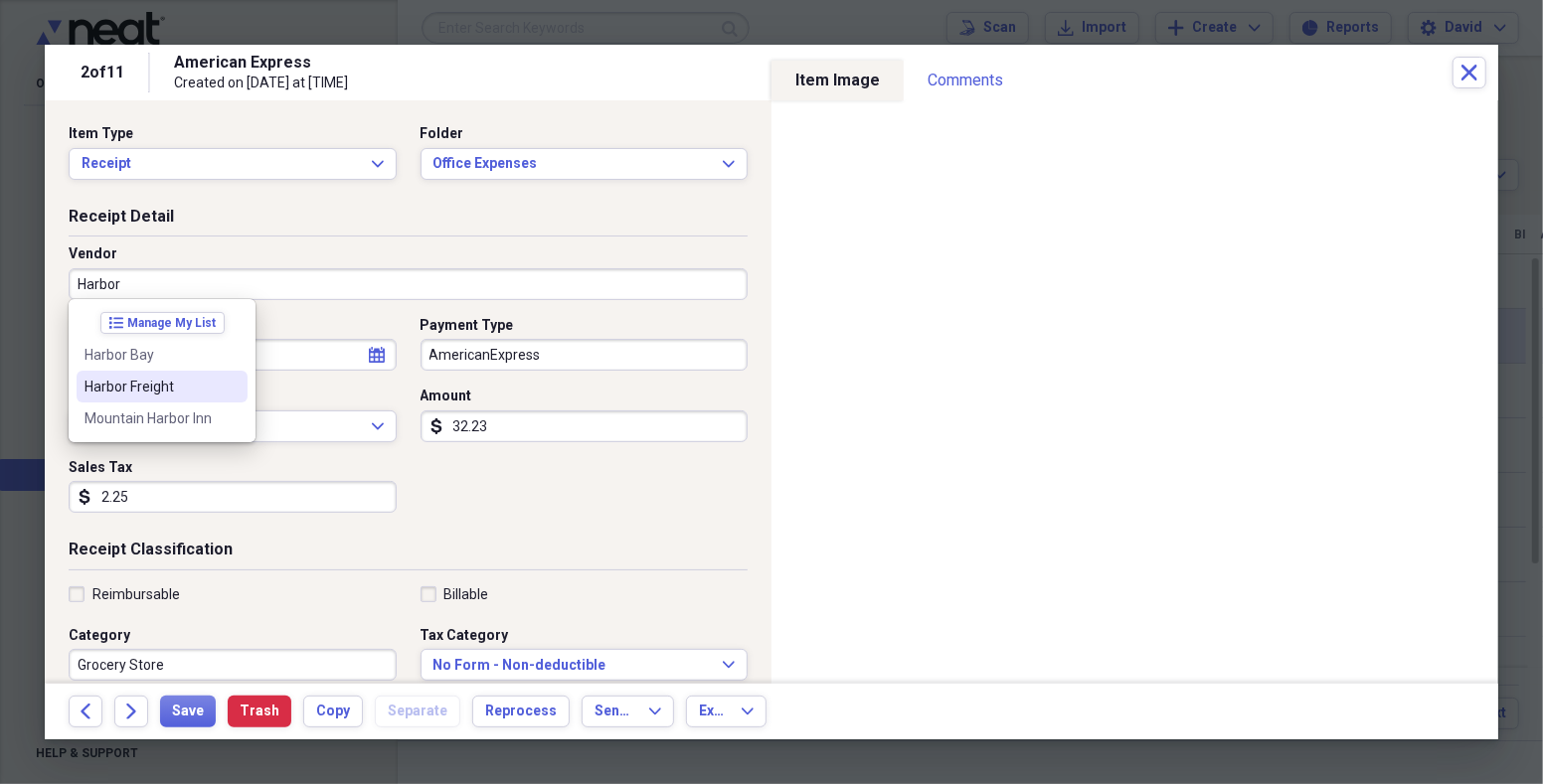 click on "Harbor Freight" at bounding box center [150, 387] 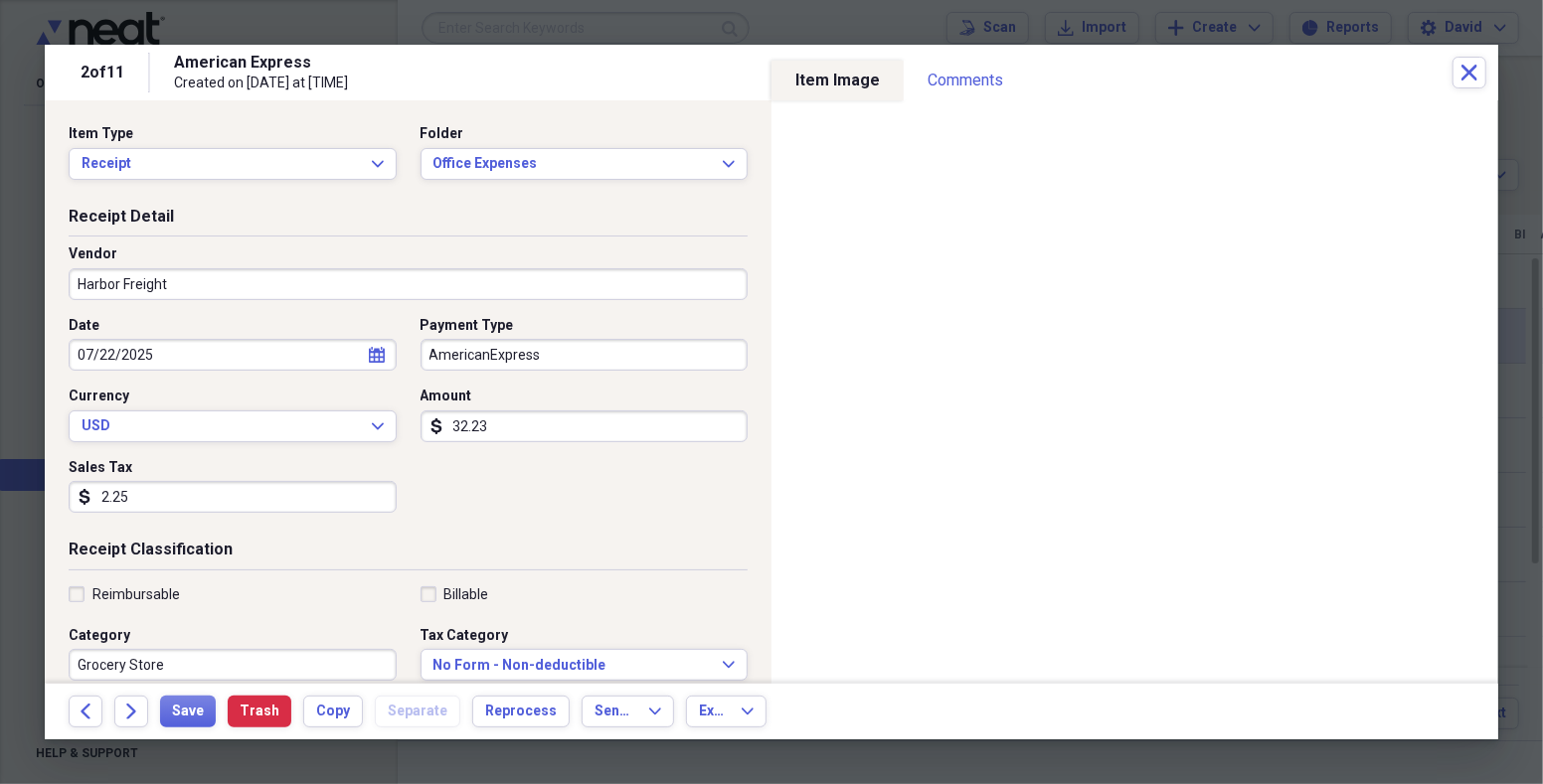 type on "Schedule C" 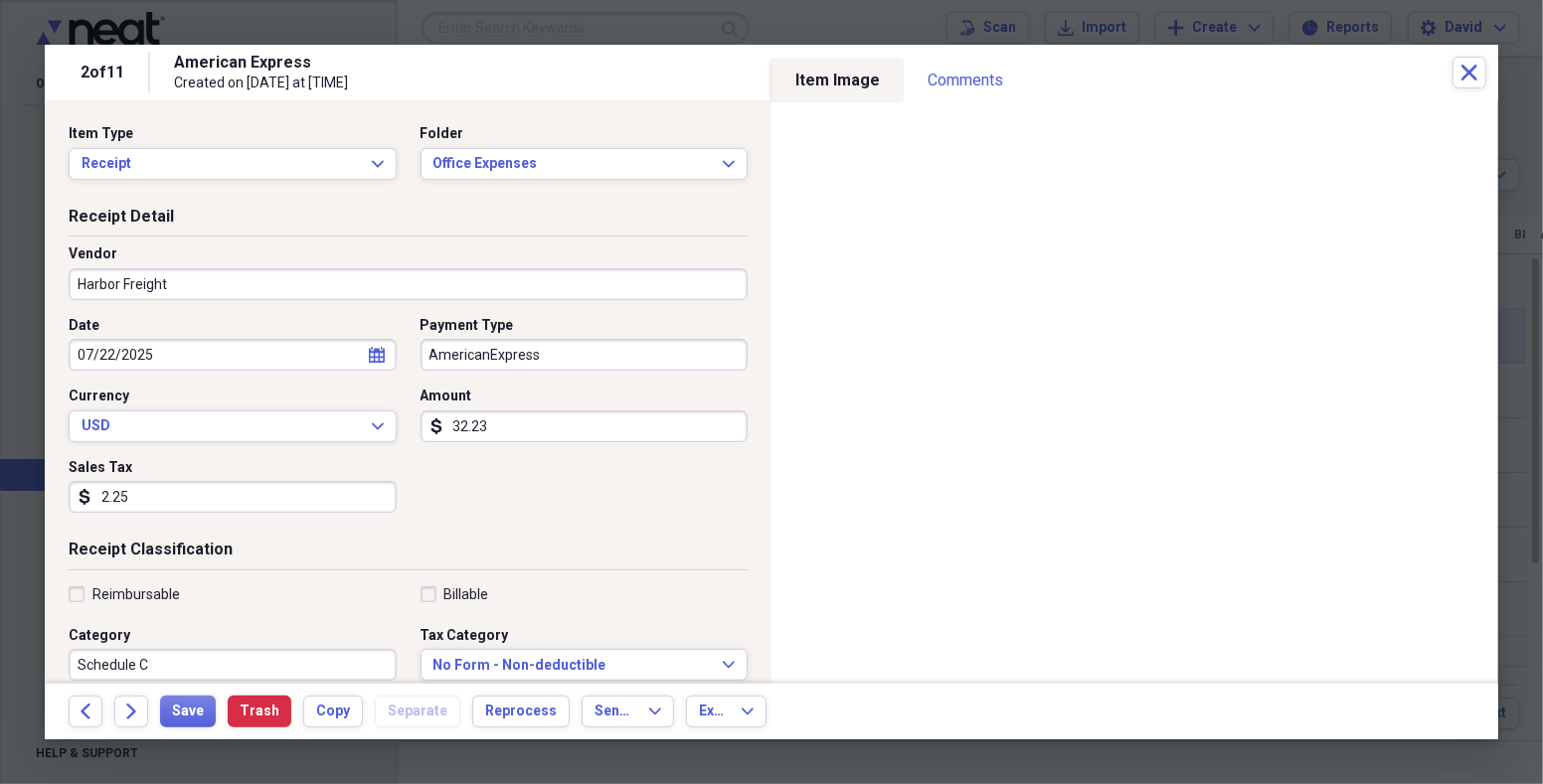 scroll, scrollTop: 92, scrollLeft: 0, axis: vertical 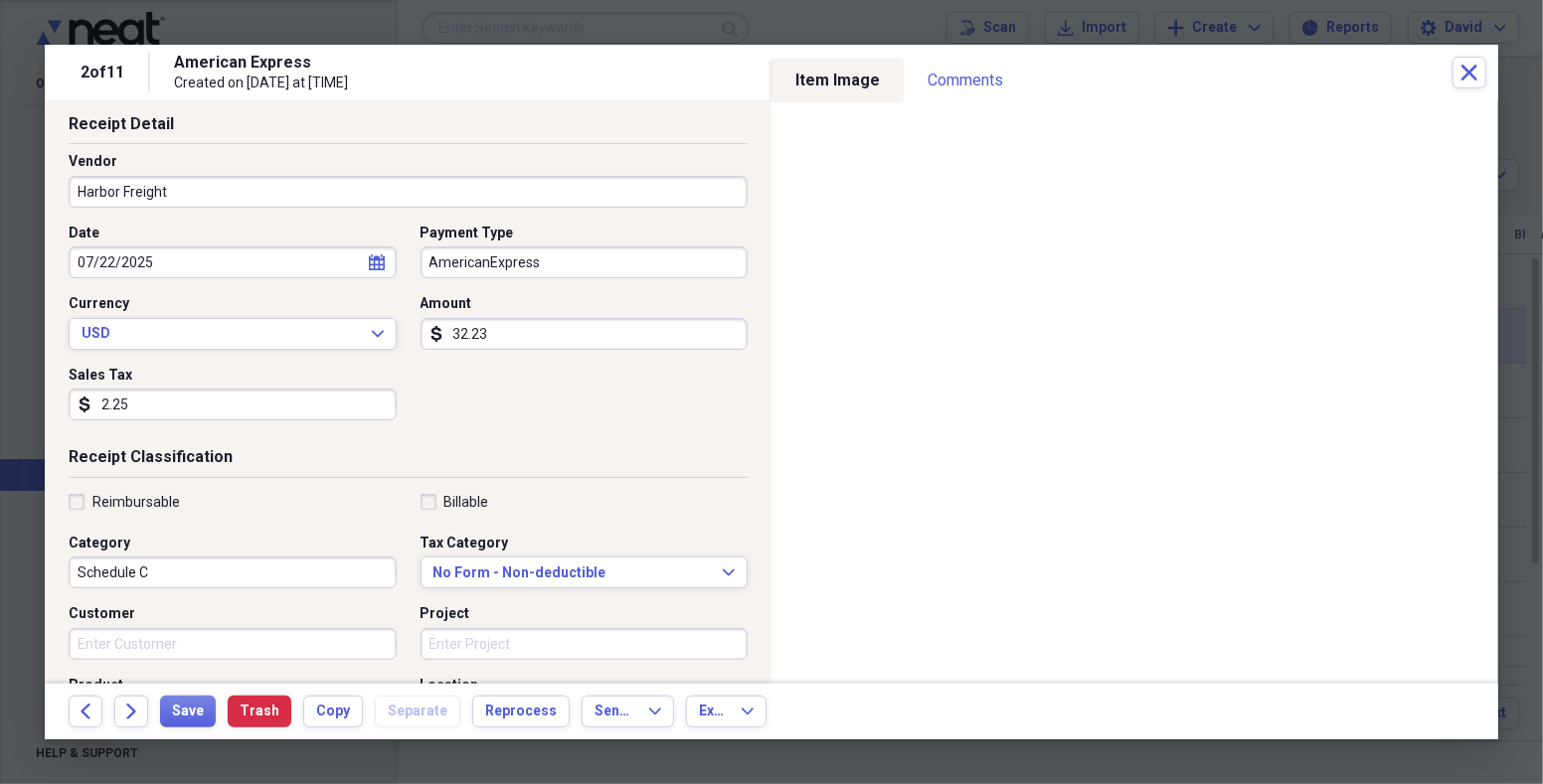 click on "Reimbursable" at bounding box center (124, 502) 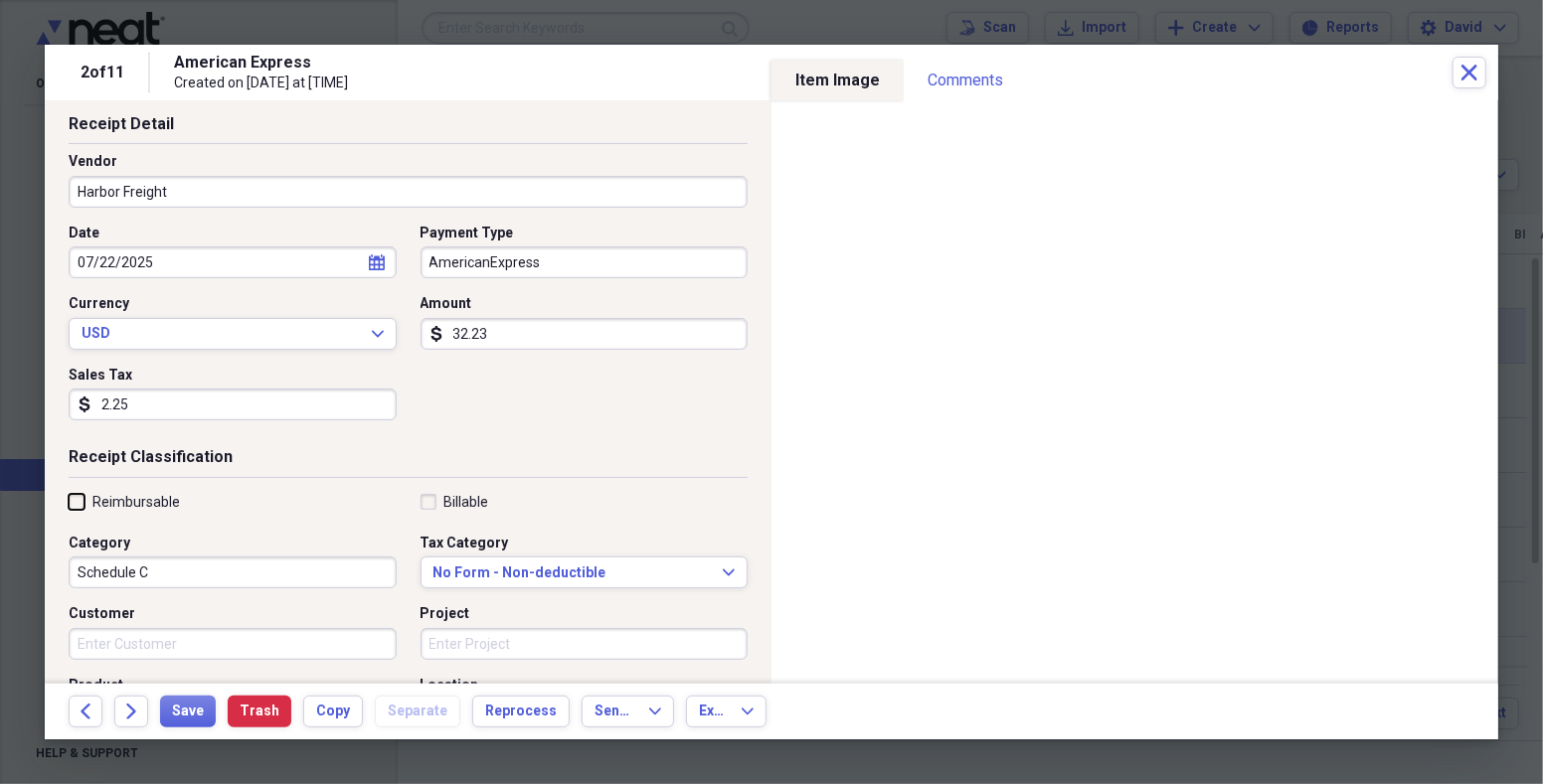 click on "Reimbursable" at bounding box center (69, 501) 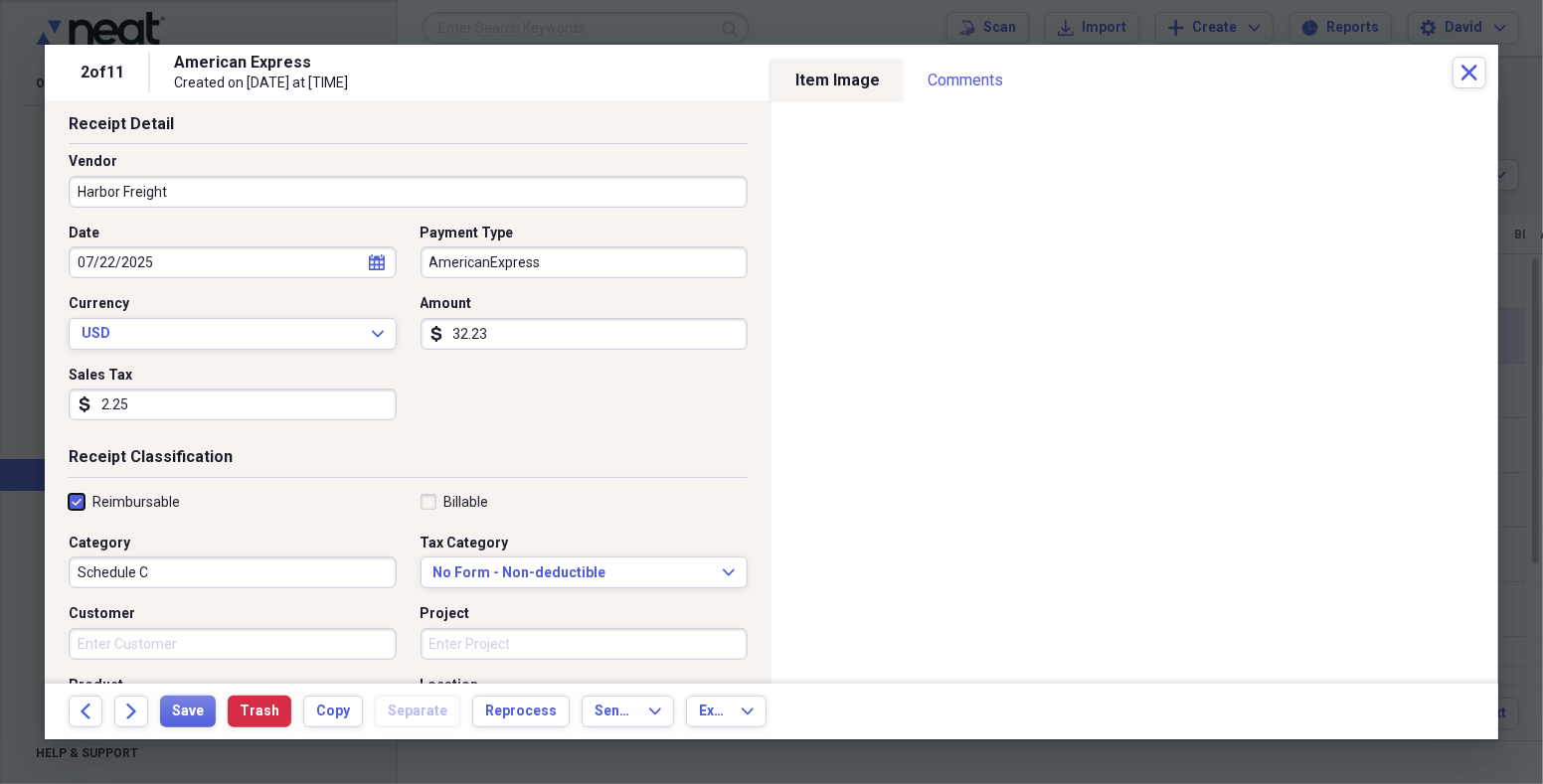 checkbox on "true" 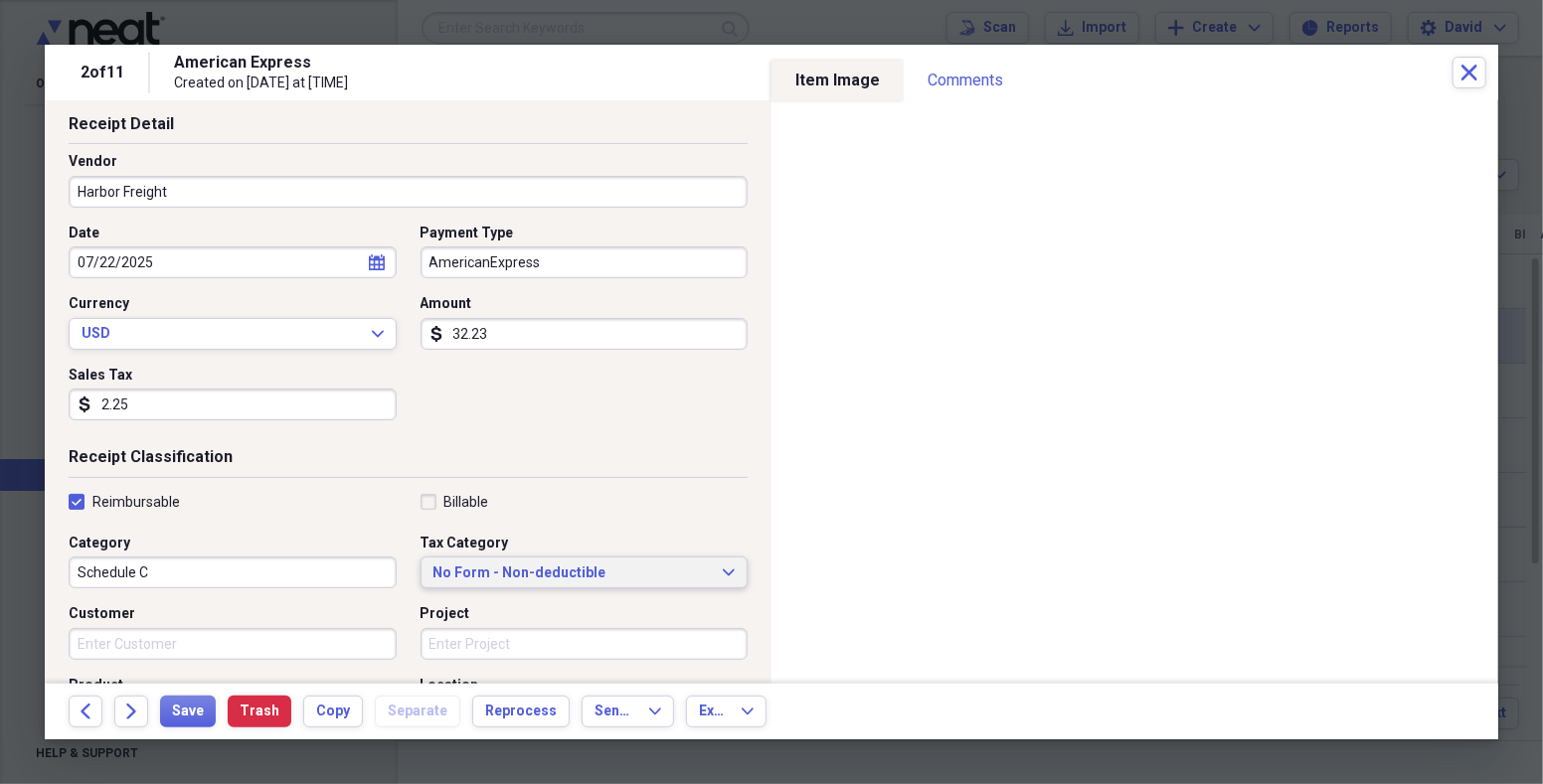 click on "Expand" 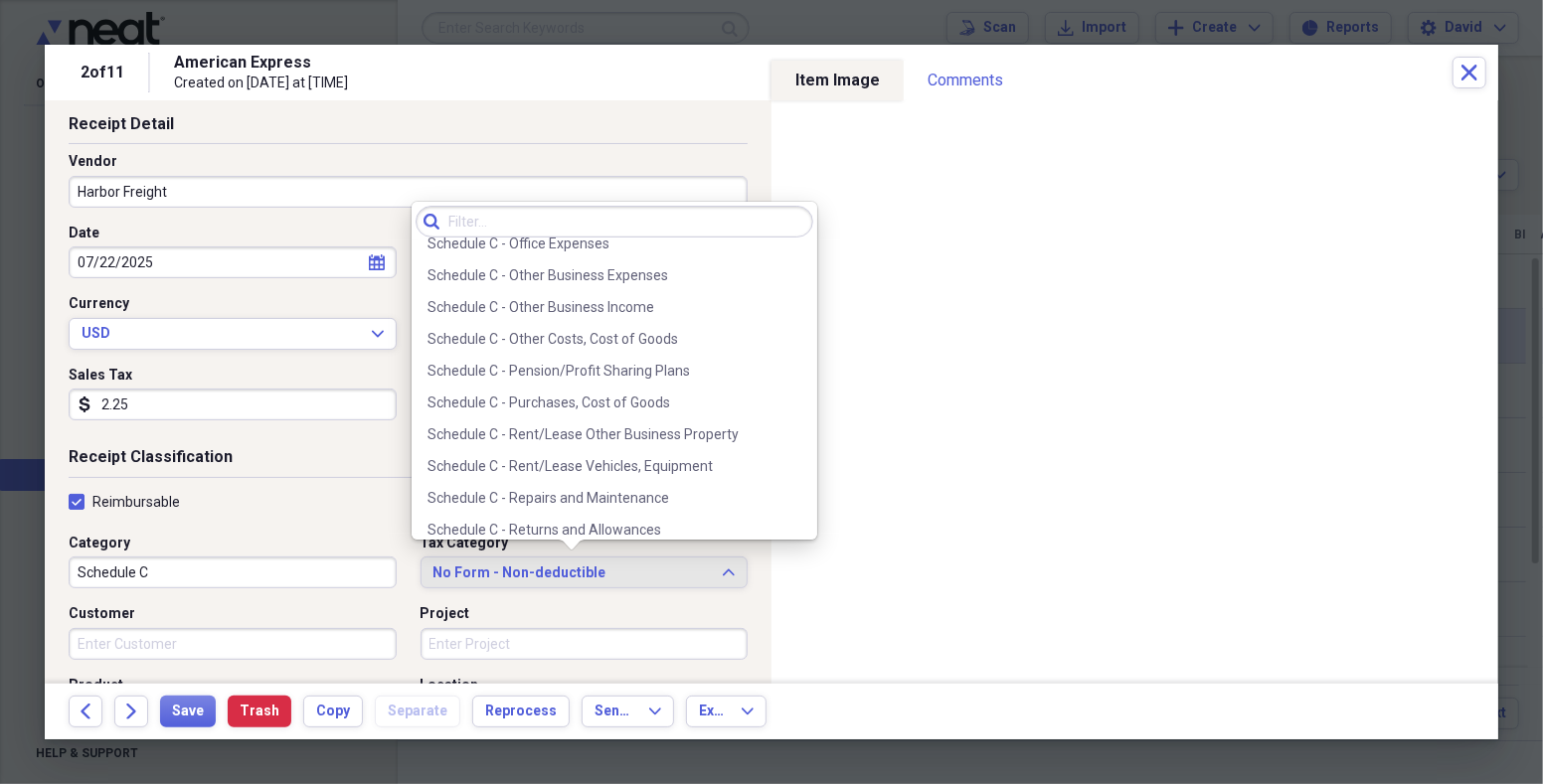 scroll, scrollTop: 4235, scrollLeft: 0, axis: vertical 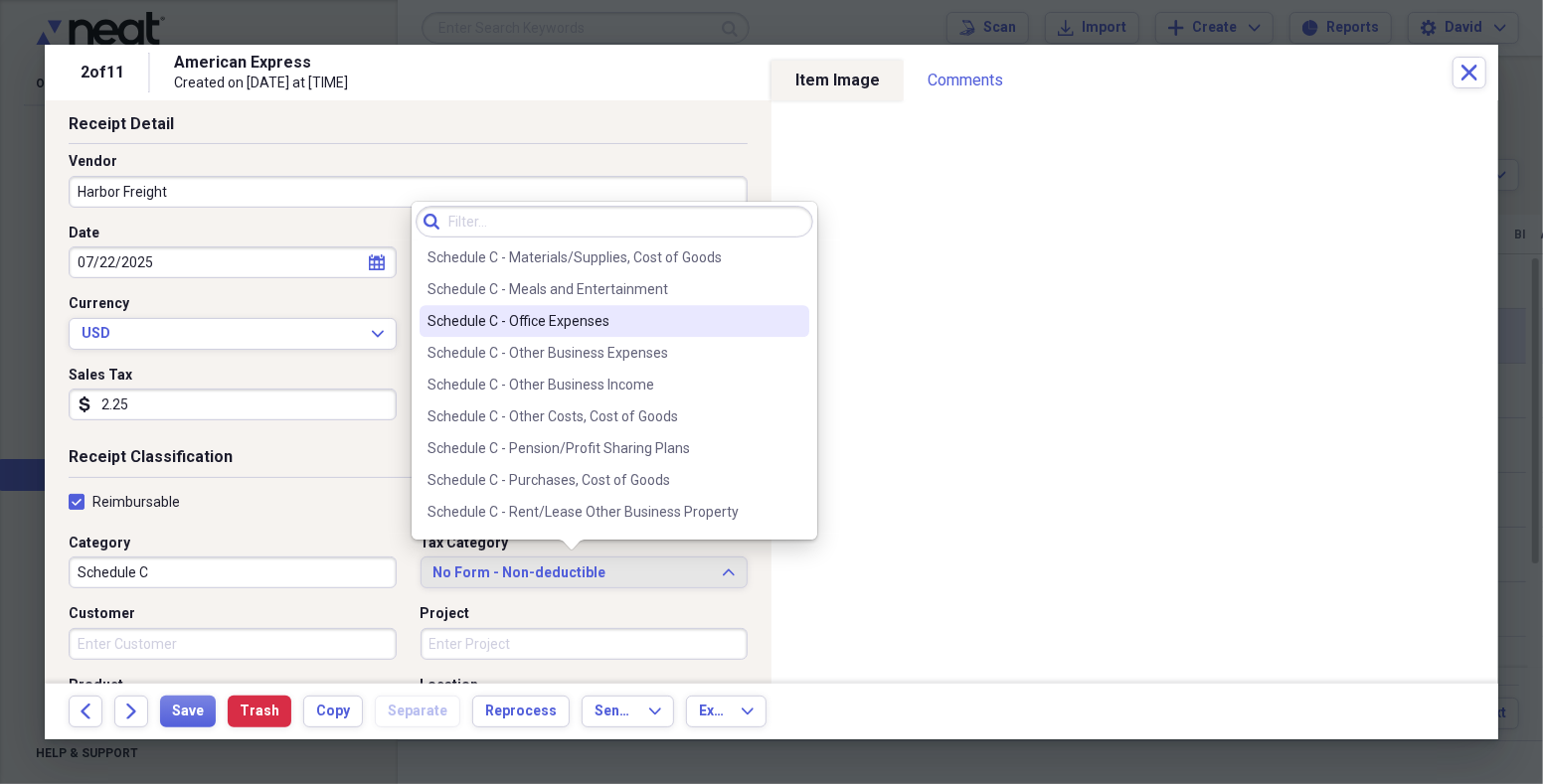 click on "Schedule C - Office Expenses" at bounding box center (602, 321) 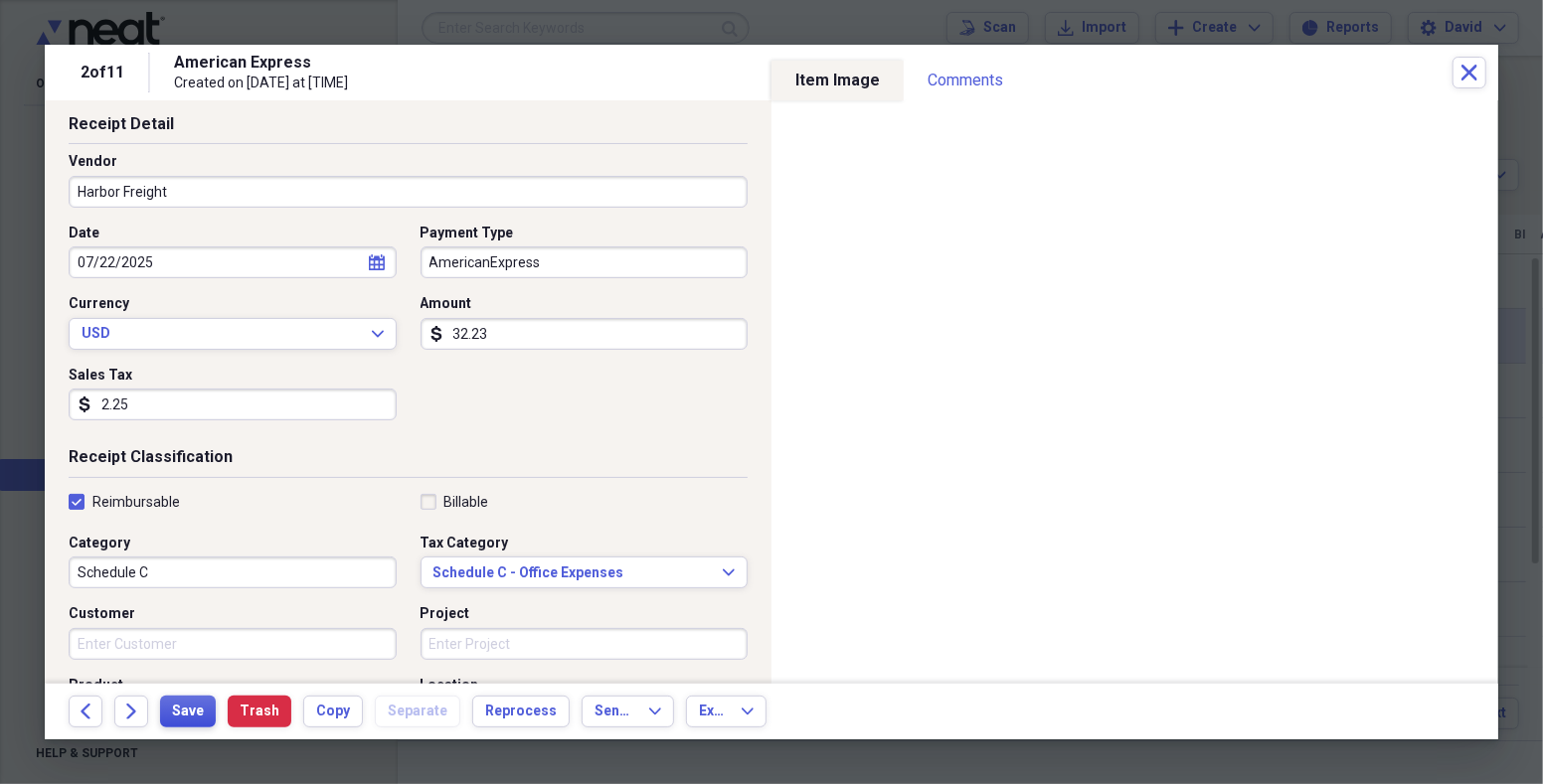 click on "Save" at bounding box center (188, 711) 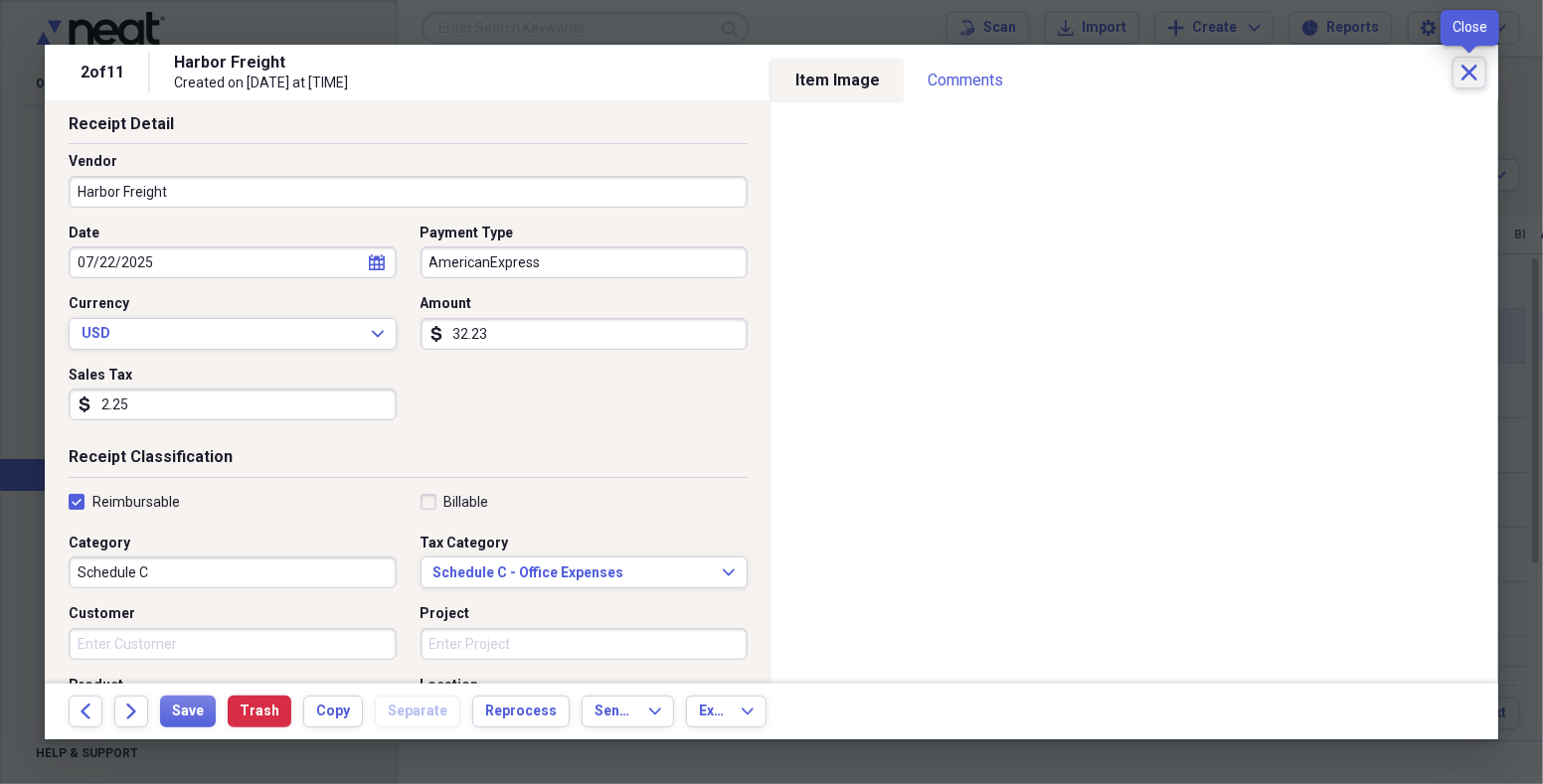 click on "Close" at bounding box center (1469, 73) 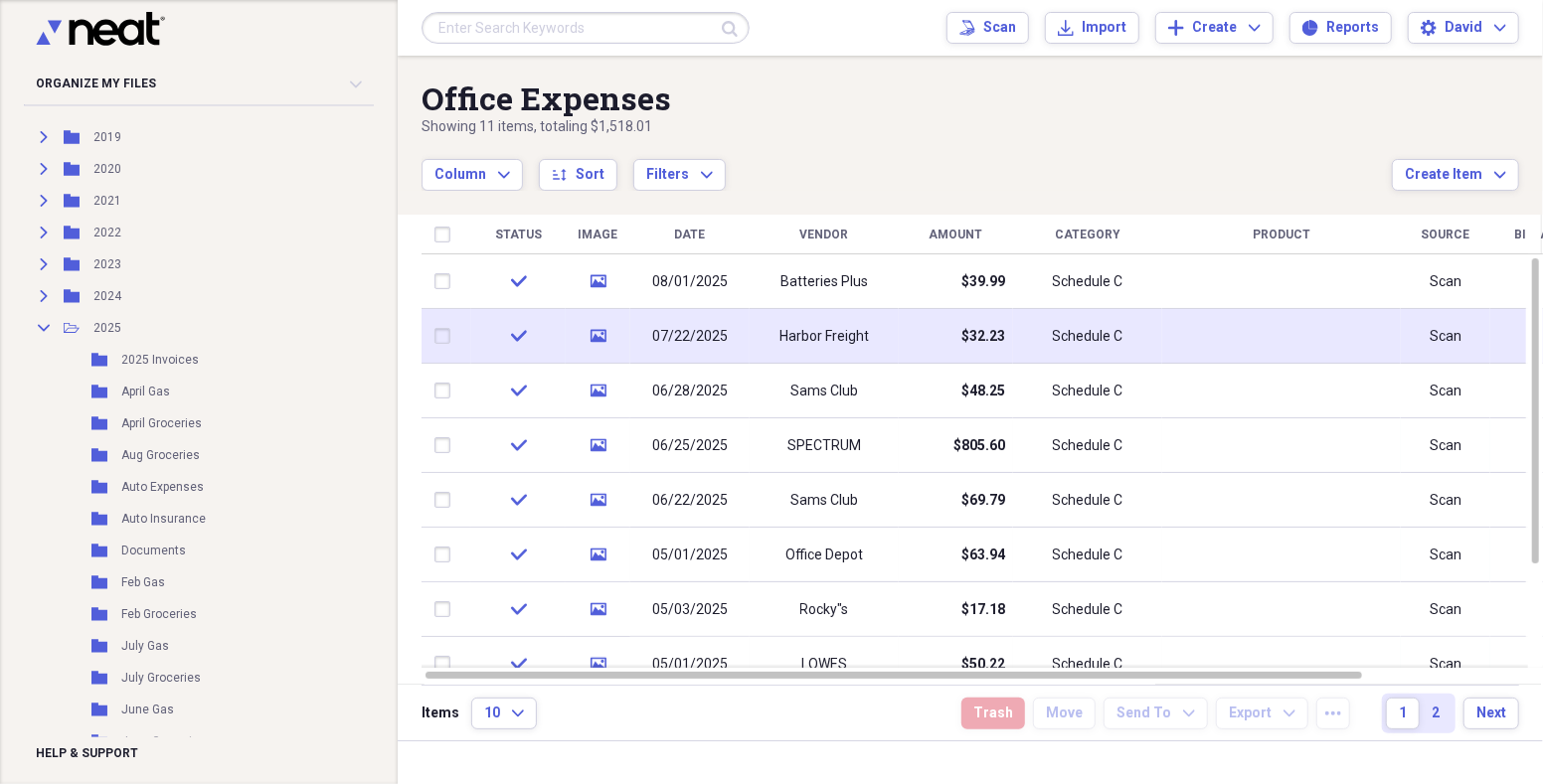 scroll, scrollTop: 0, scrollLeft: 0, axis: both 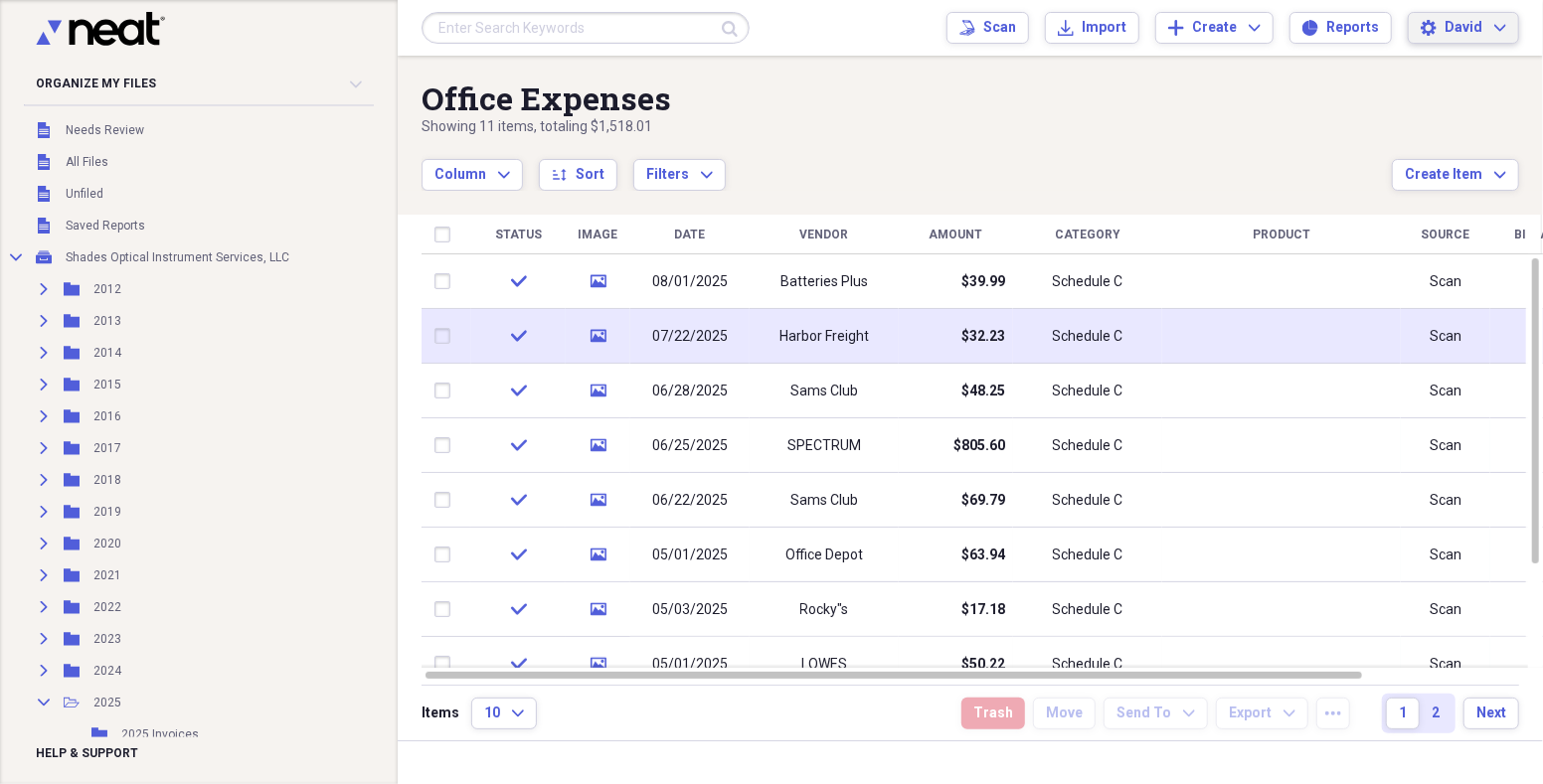 click on "David" at bounding box center (1463, 28) 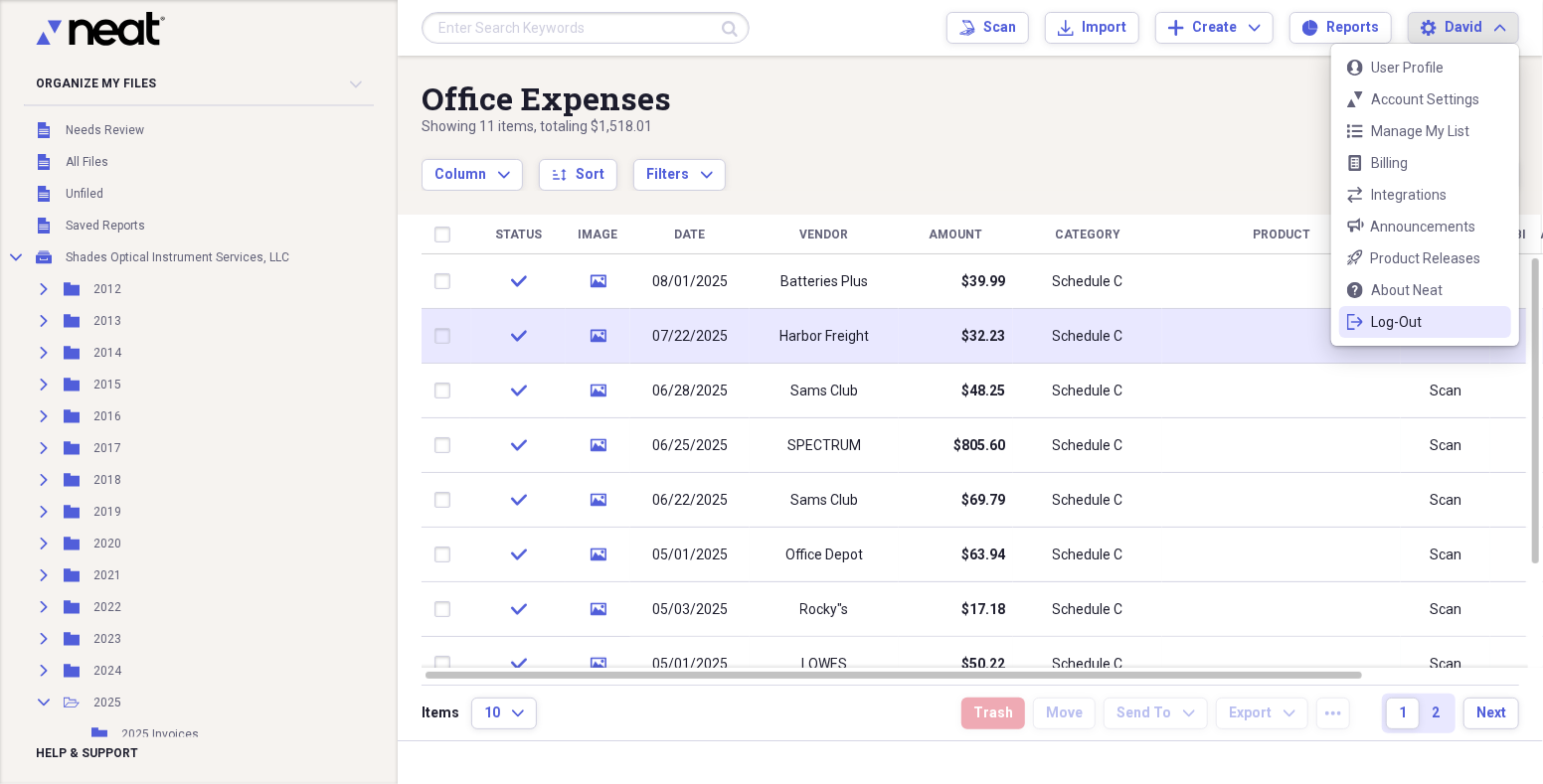 click on "Log-Out" at bounding box center [1425, 322] 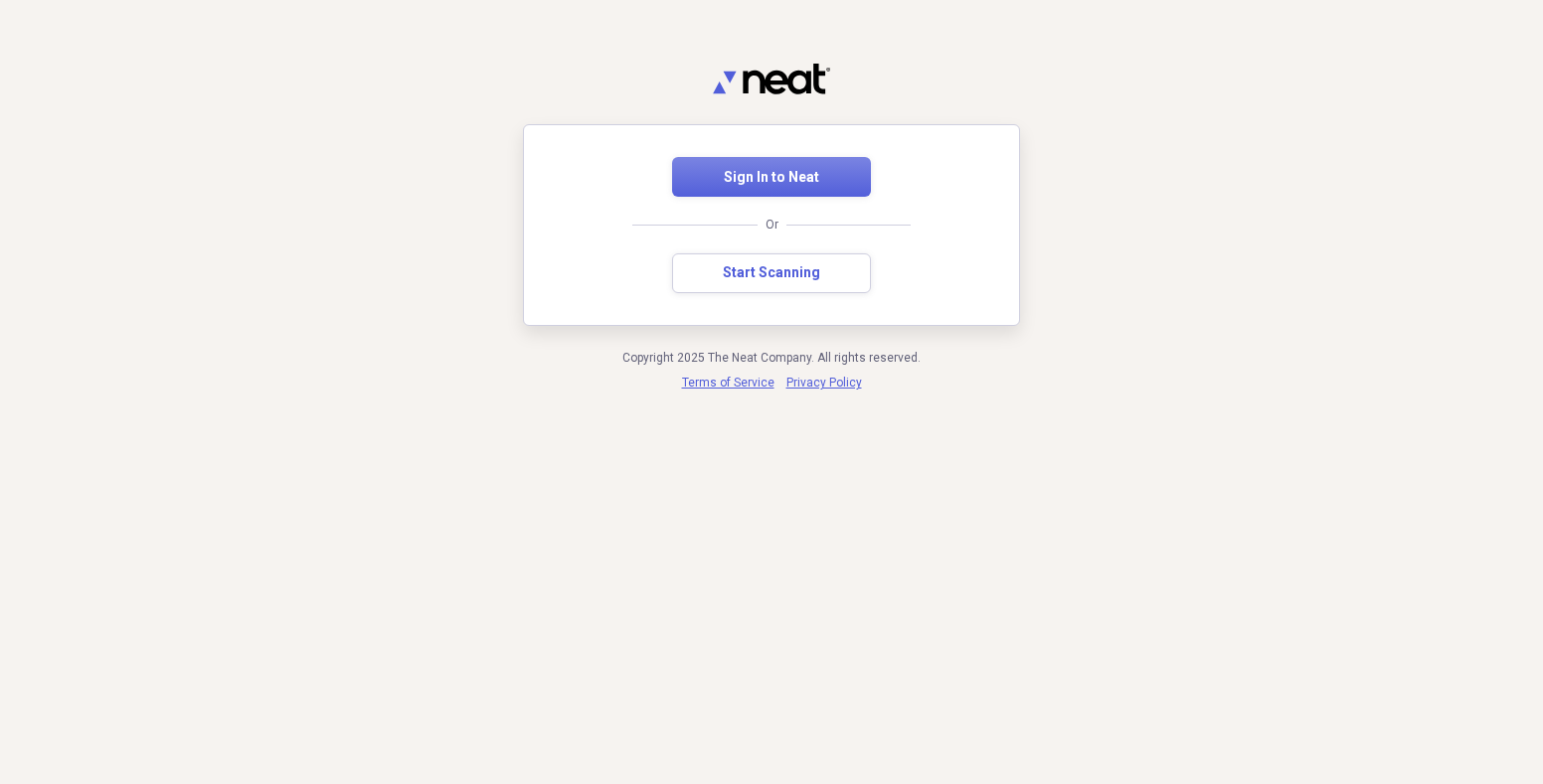 scroll, scrollTop: 0, scrollLeft: 0, axis: both 